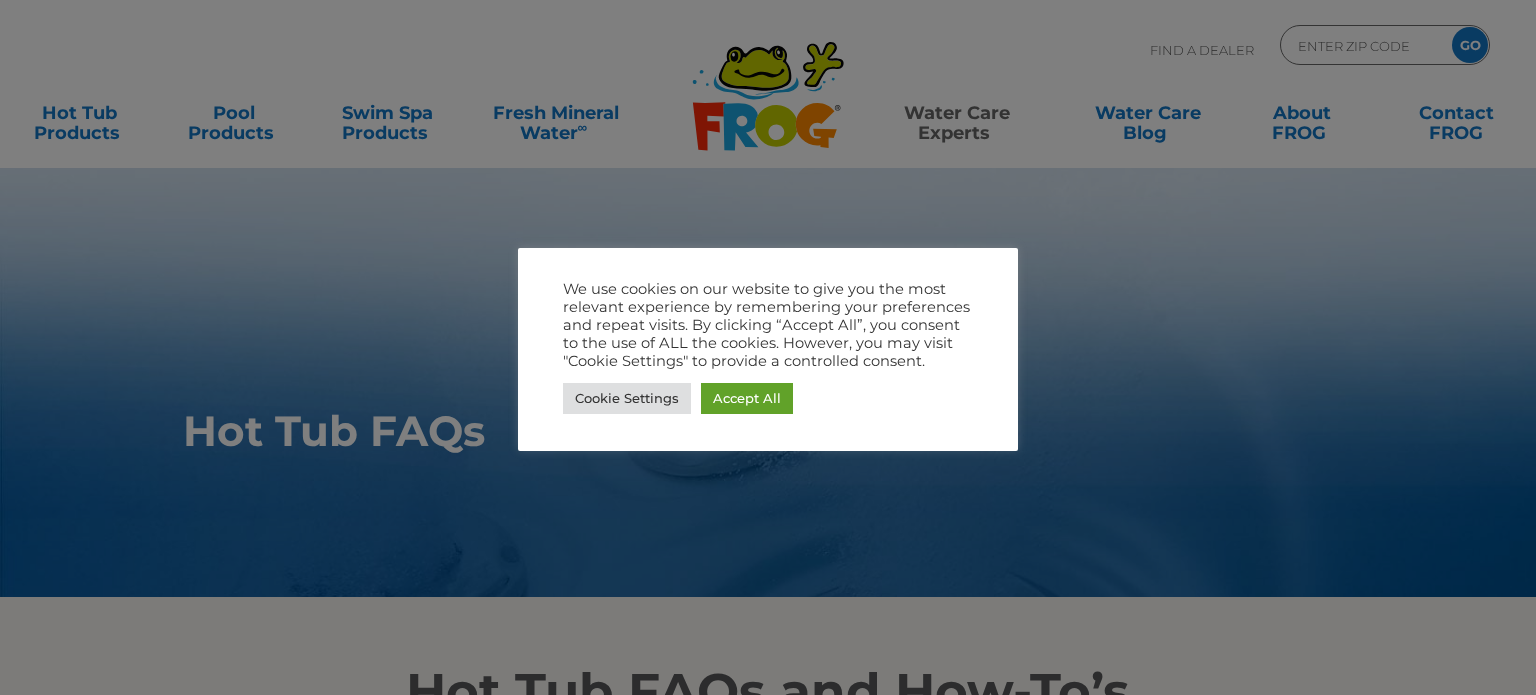 scroll, scrollTop: 0, scrollLeft: 0, axis: both 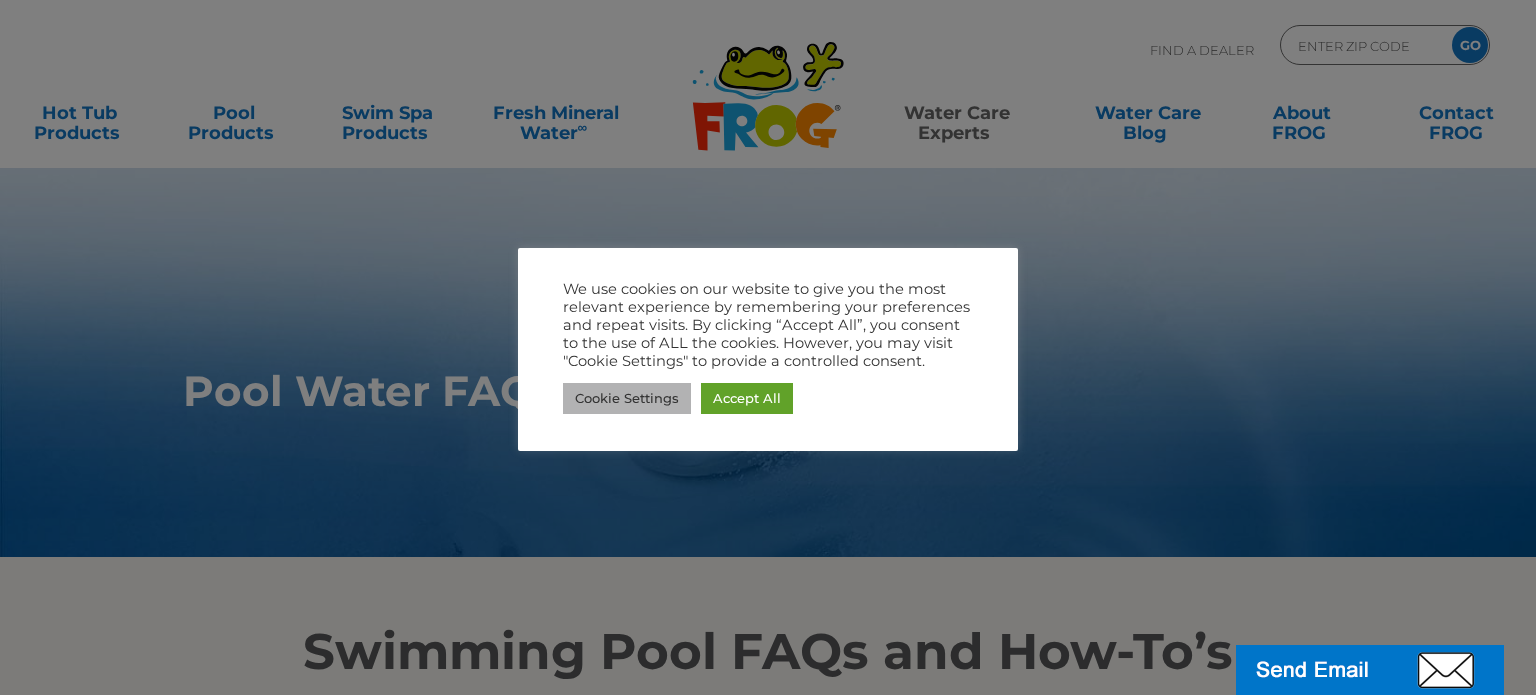 click on "Cookie Settings" at bounding box center [627, 398] 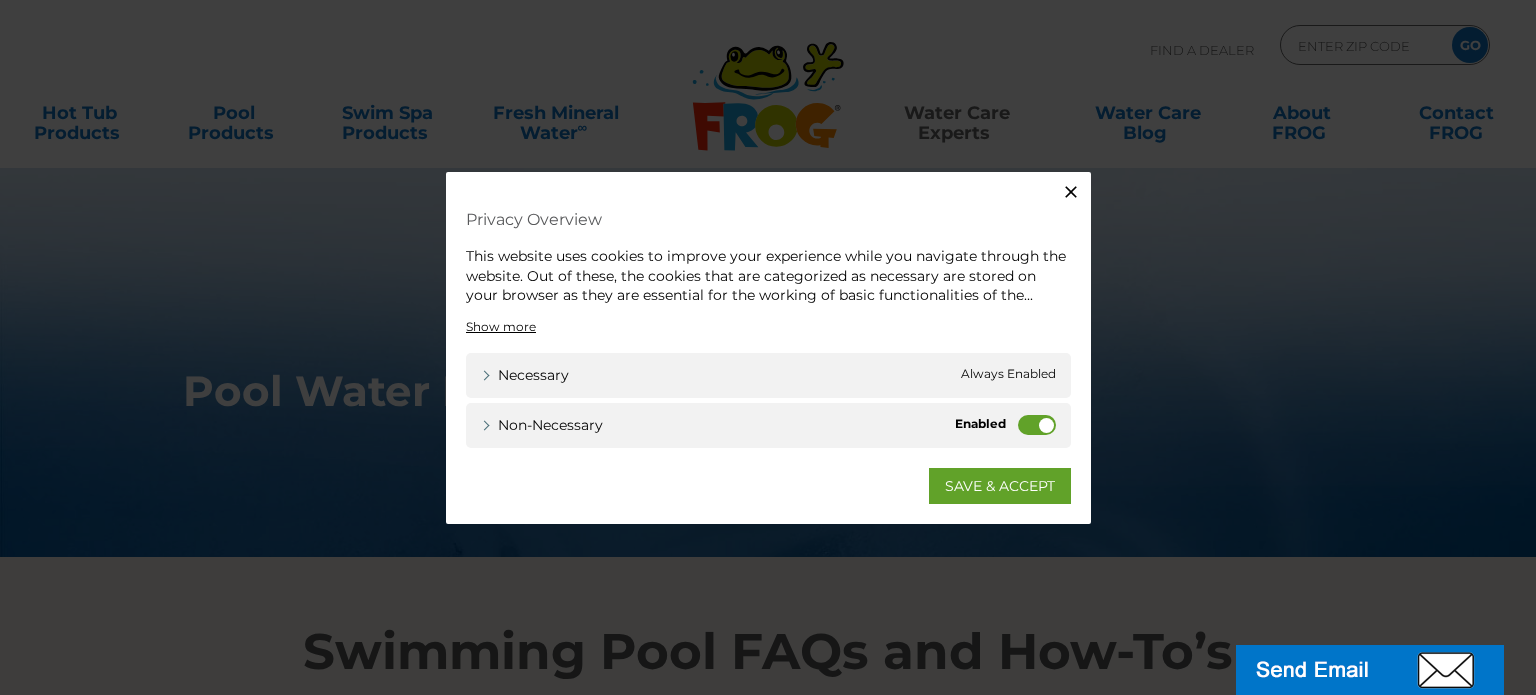 click on "Non-necessary" at bounding box center [1037, 424] 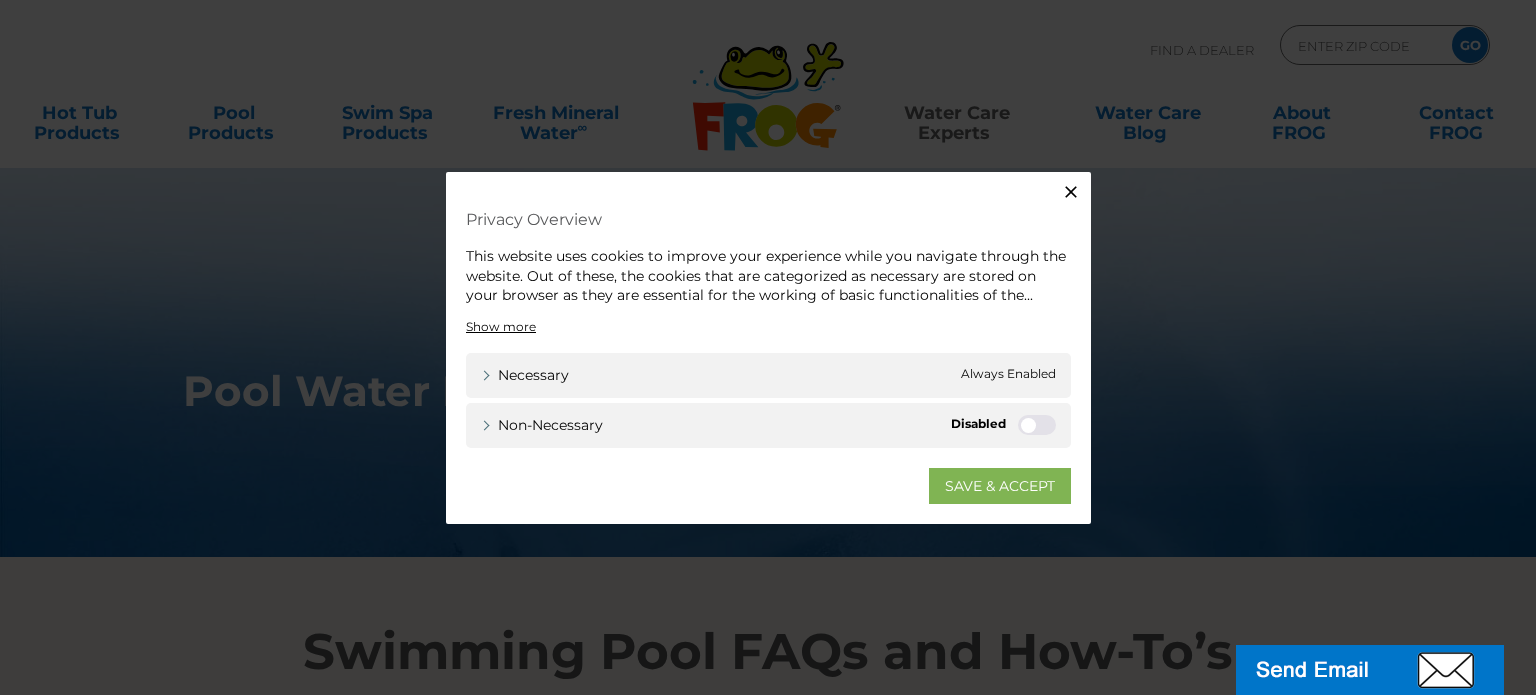 click on "SAVE & ACCEPT" at bounding box center (1000, 485) 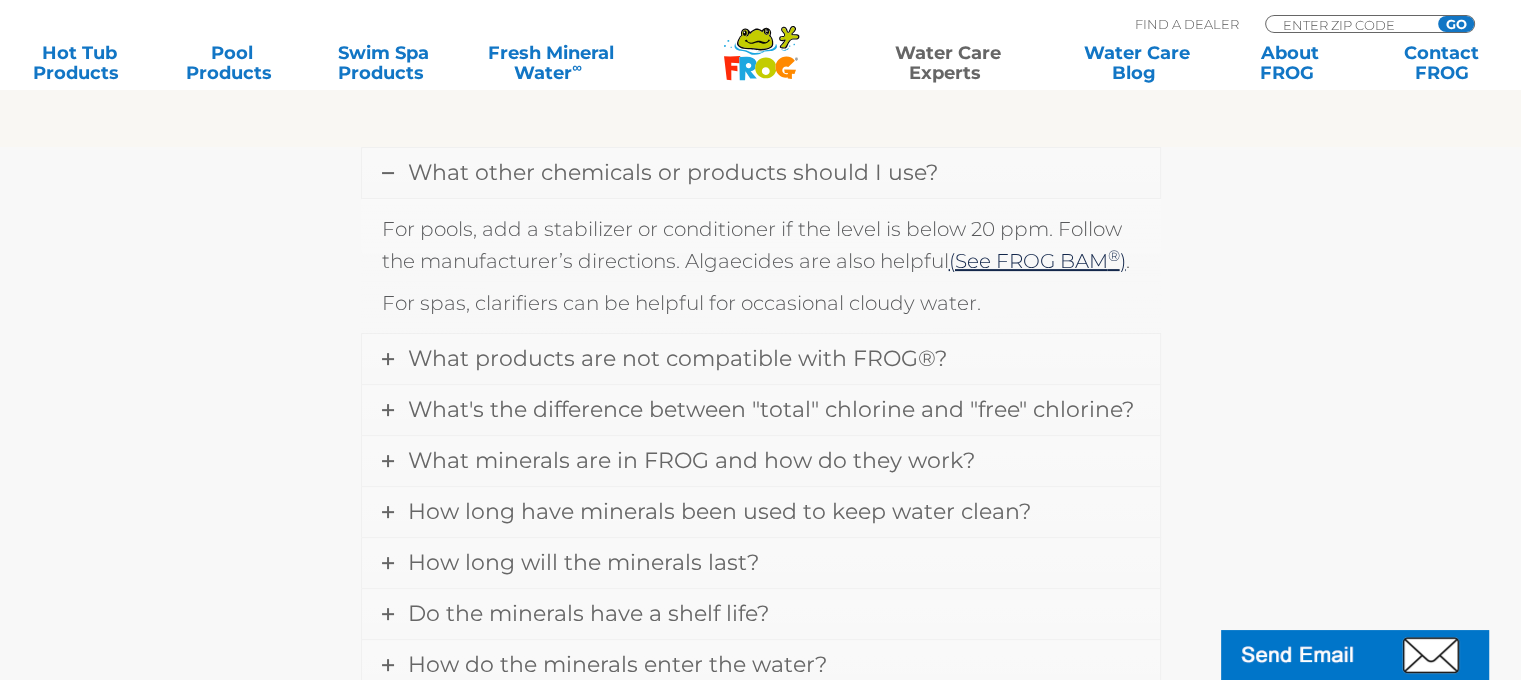 scroll, scrollTop: 666, scrollLeft: 0, axis: vertical 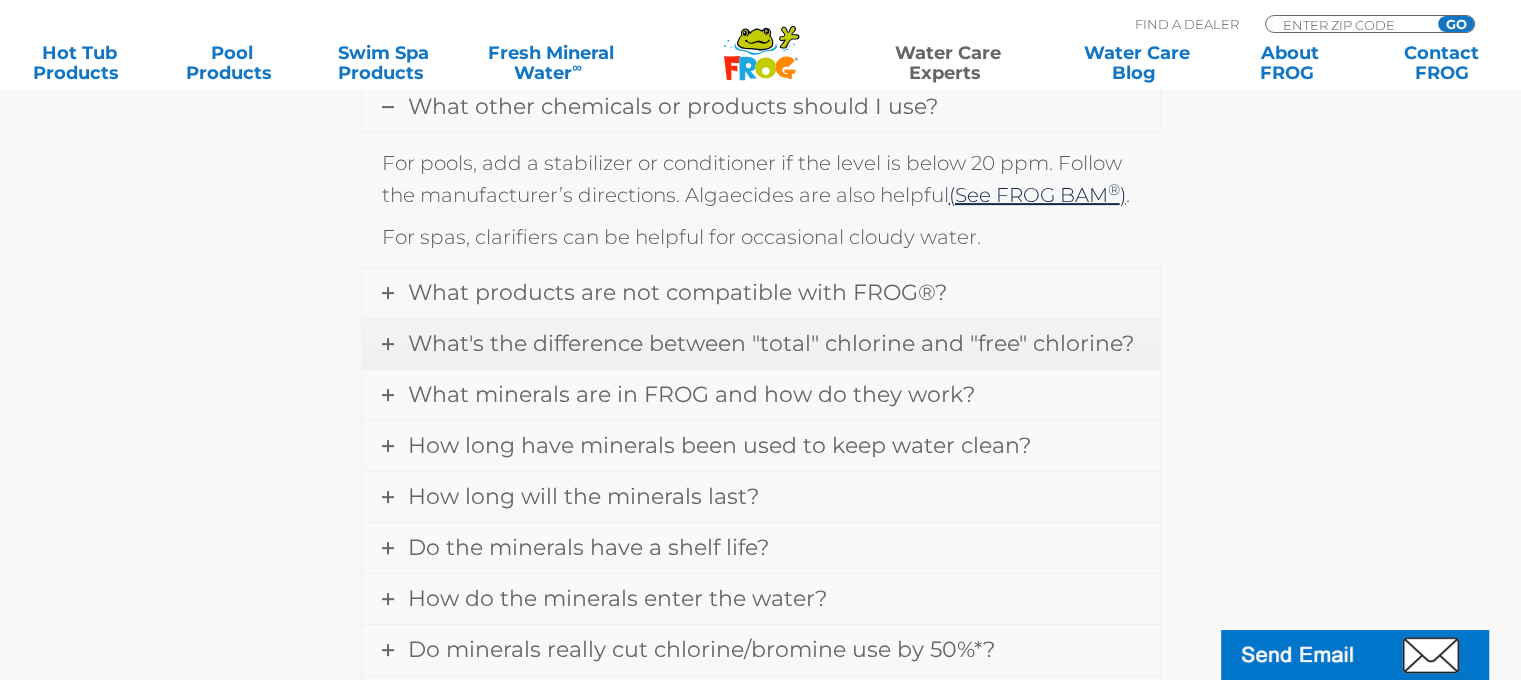 click on "What's the difference between "total" chlorine and "free" chlorine?" at bounding box center (771, 343) 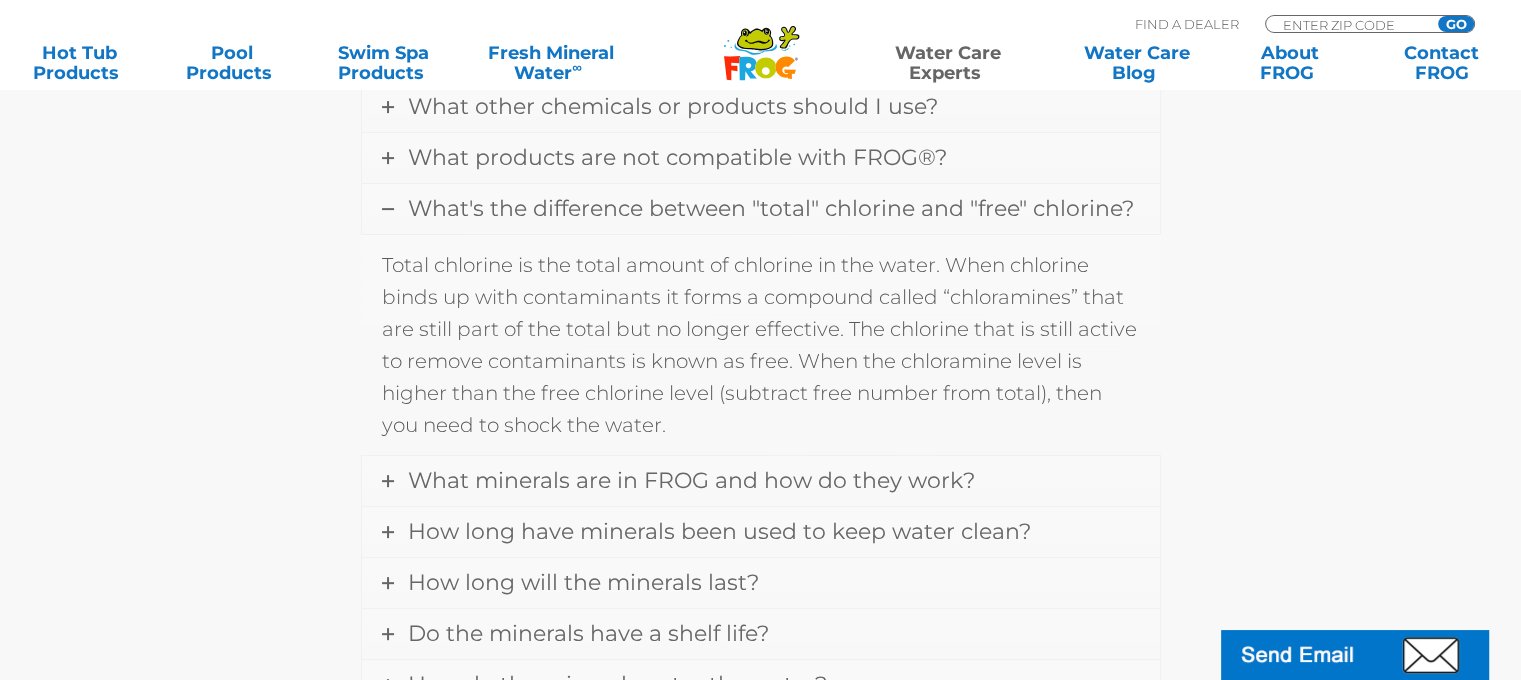 click at bounding box center [388, 209] 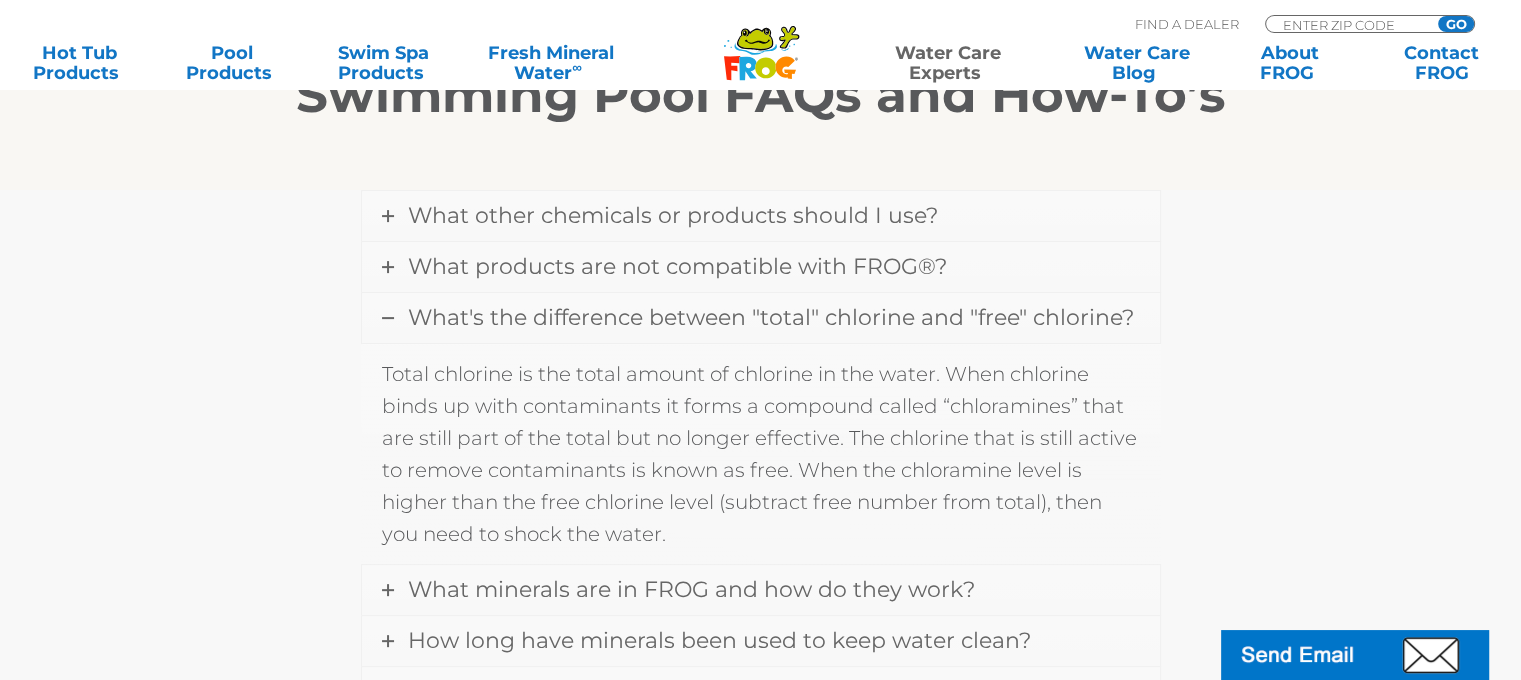 scroll, scrollTop: 533, scrollLeft: 0, axis: vertical 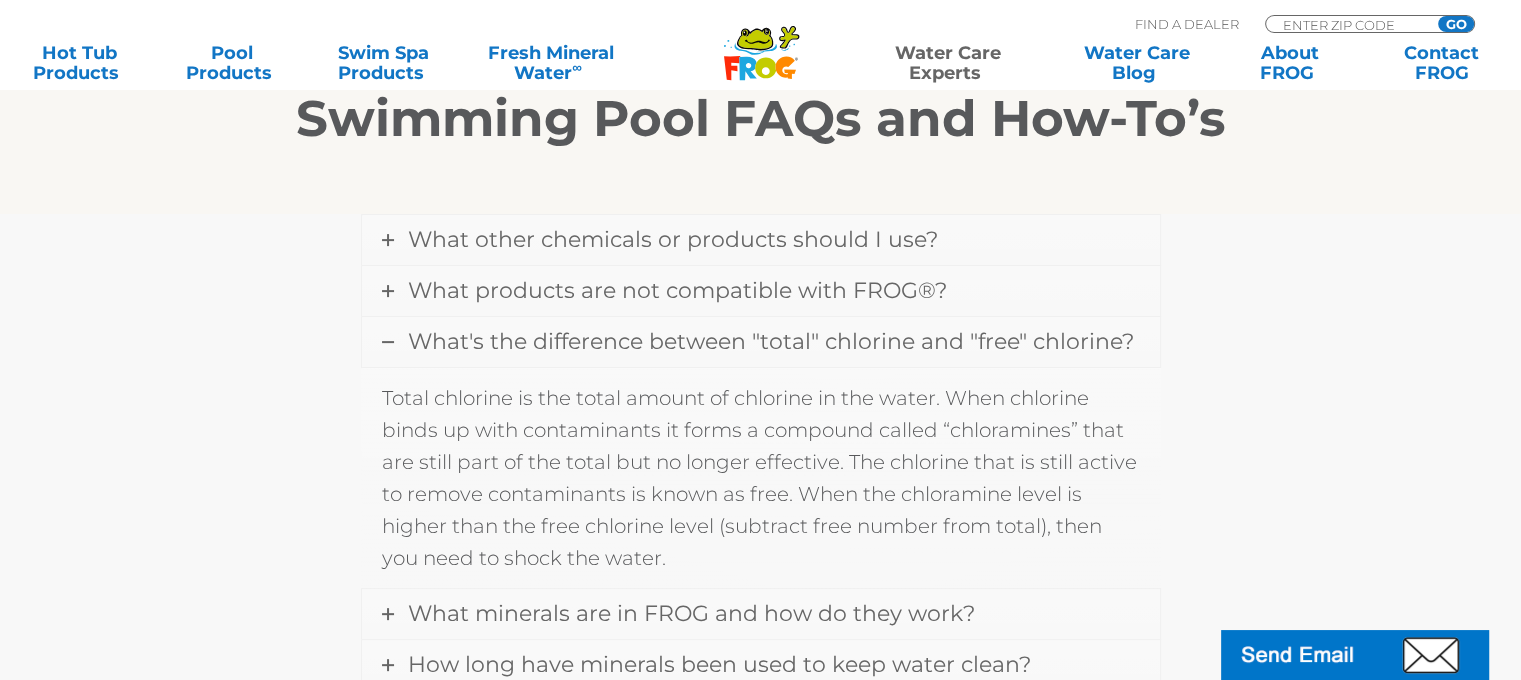 click at bounding box center [388, 342] 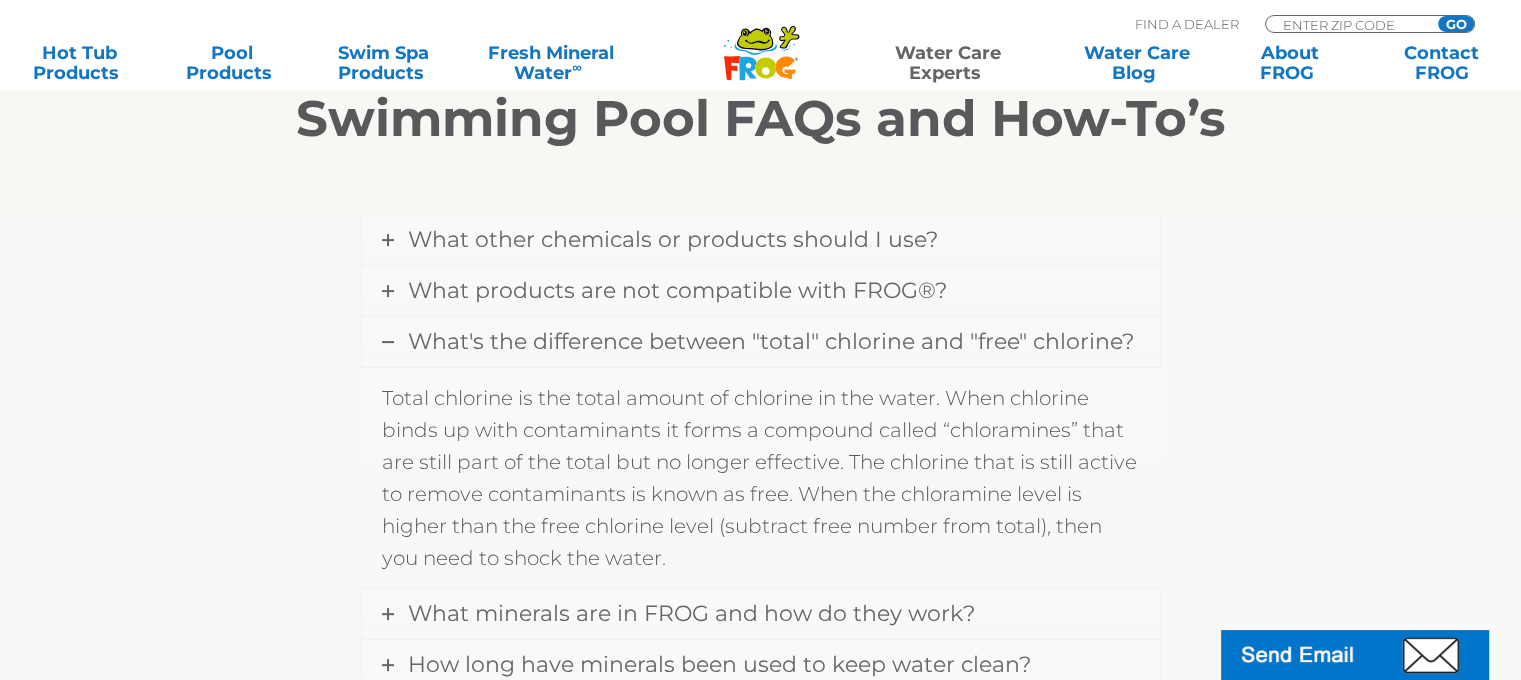 click on "Total chlorine is the total amount of chlorine in the water. When chlorine binds up with contaminants it forms a compound called “chloramines” that are still part of the total but no longer effective. The chlorine that is still active to remove contaminants is known as free. When the chloramine level is higher than the free chlorine level (subtract free number from total), then you need to shock the water." at bounding box center (761, 478) 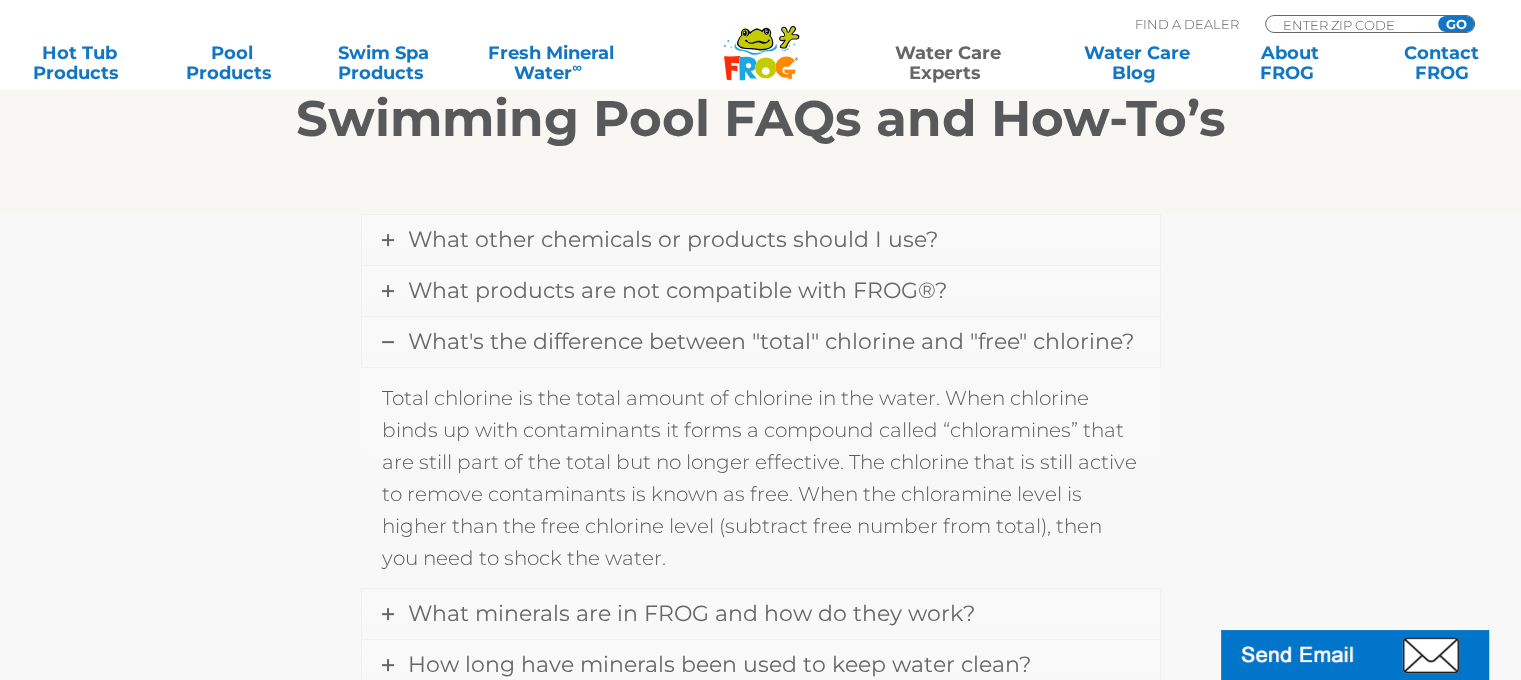 click at bounding box center (388, 342) 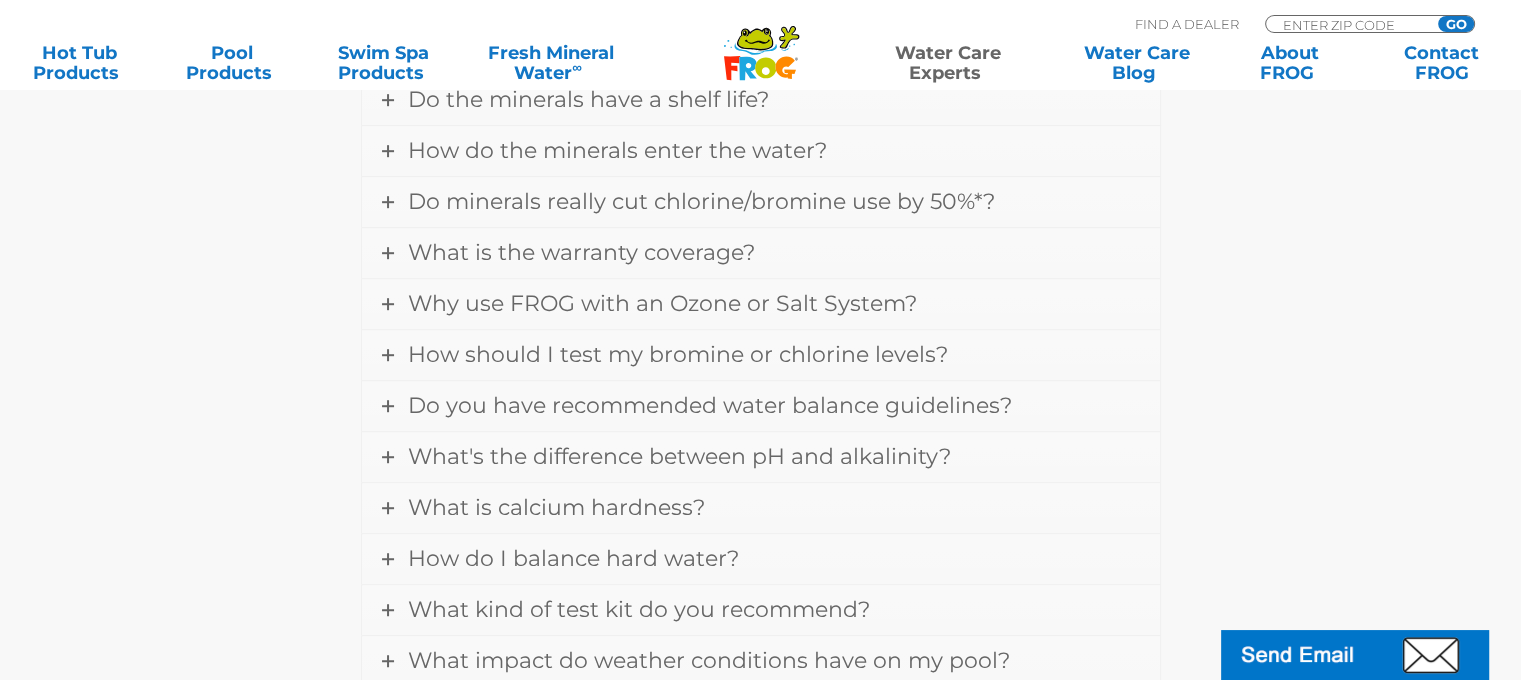 scroll, scrollTop: 1266, scrollLeft: 0, axis: vertical 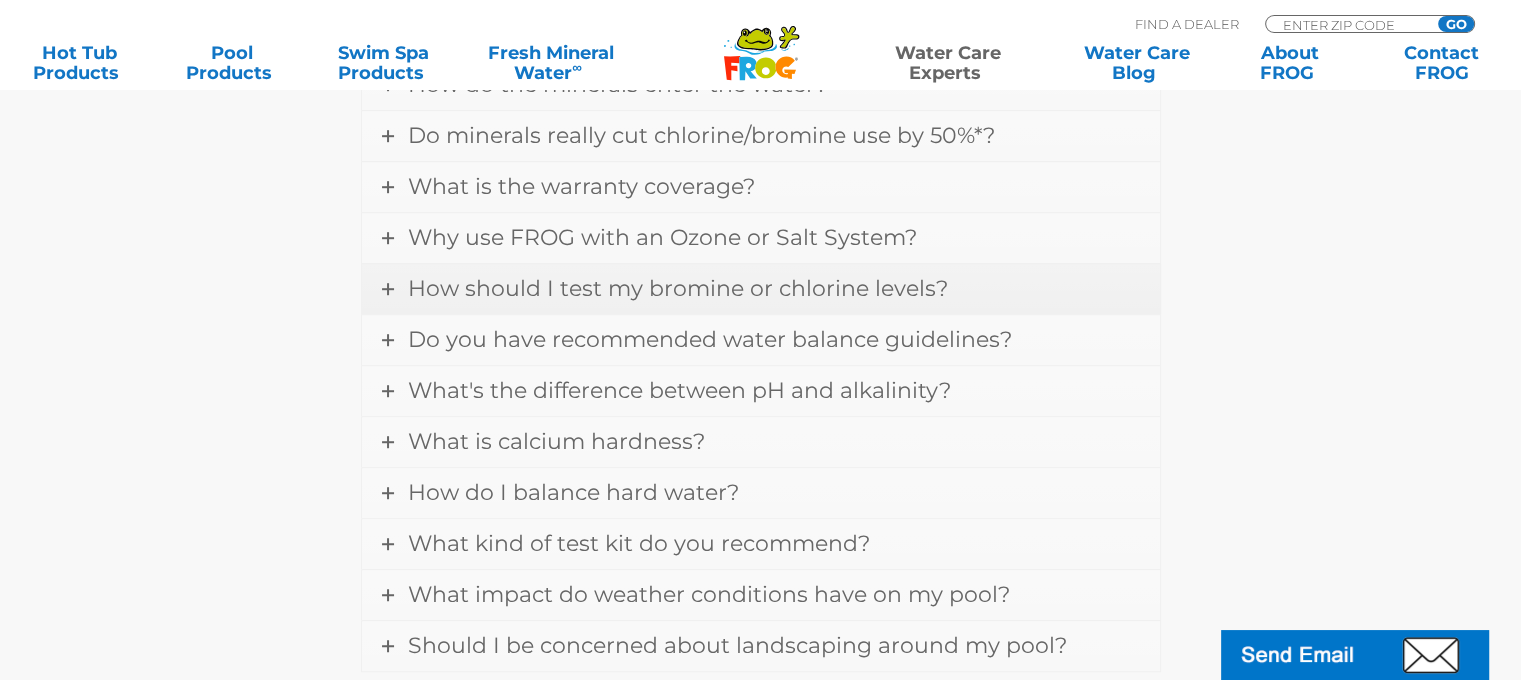 click on "How should I test my bromine or chlorine levels?" at bounding box center (678, 288) 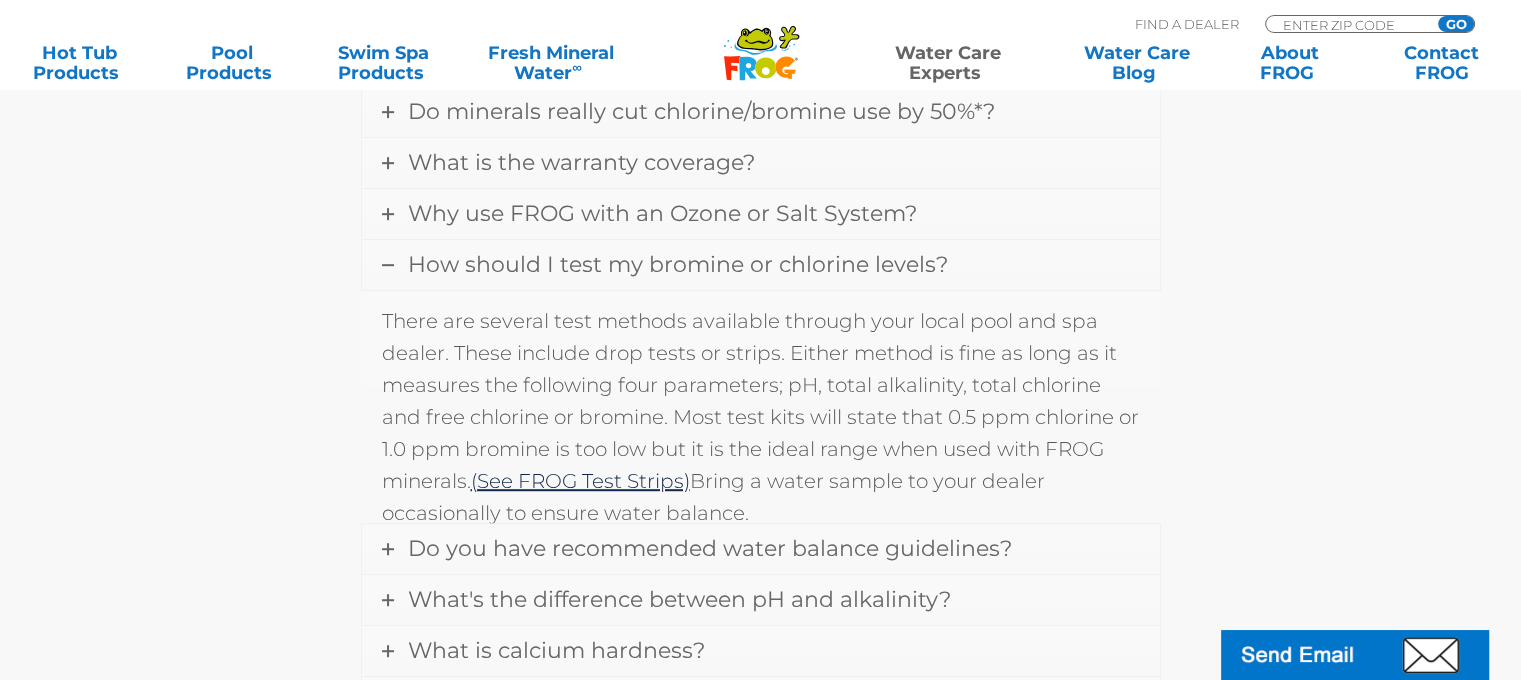 scroll, scrollTop: 1045, scrollLeft: 0, axis: vertical 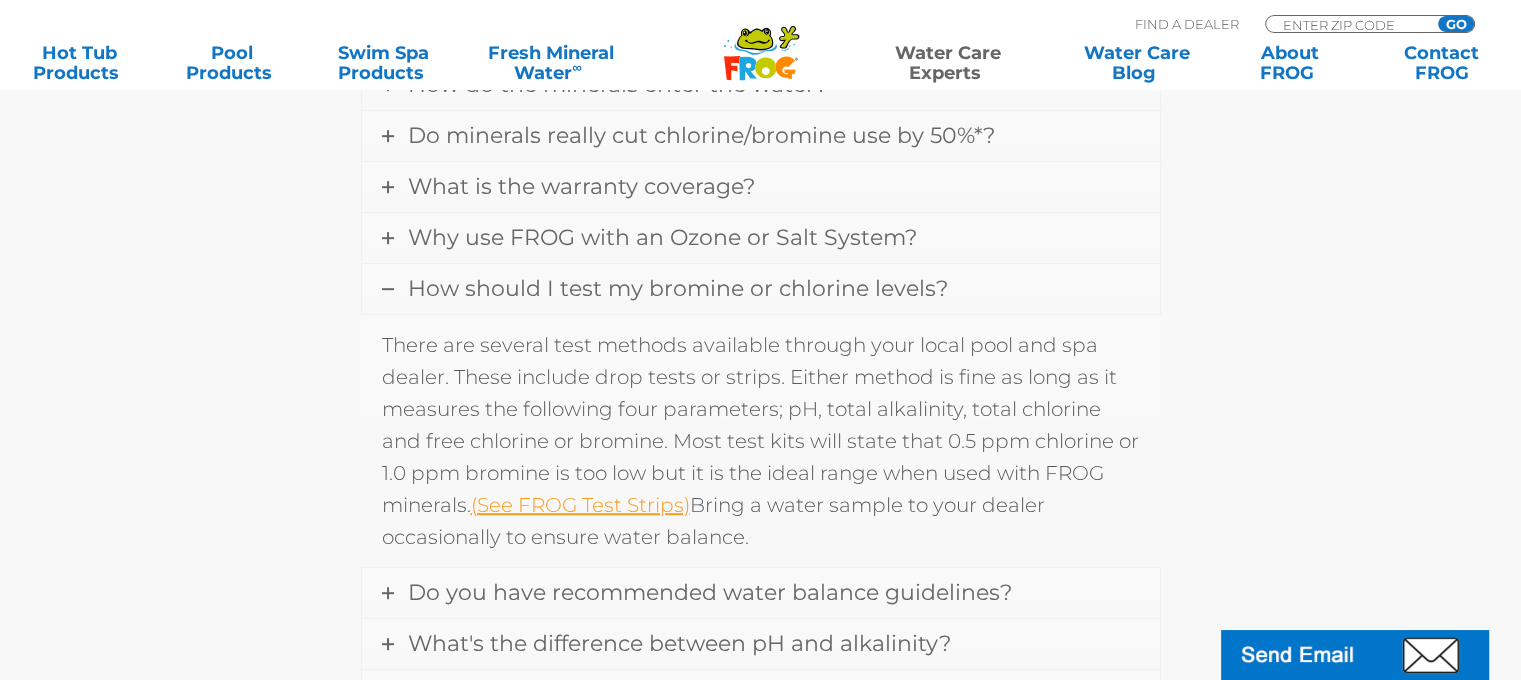 click on "(See FROG Test Strips)" at bounding box center [580, 505] 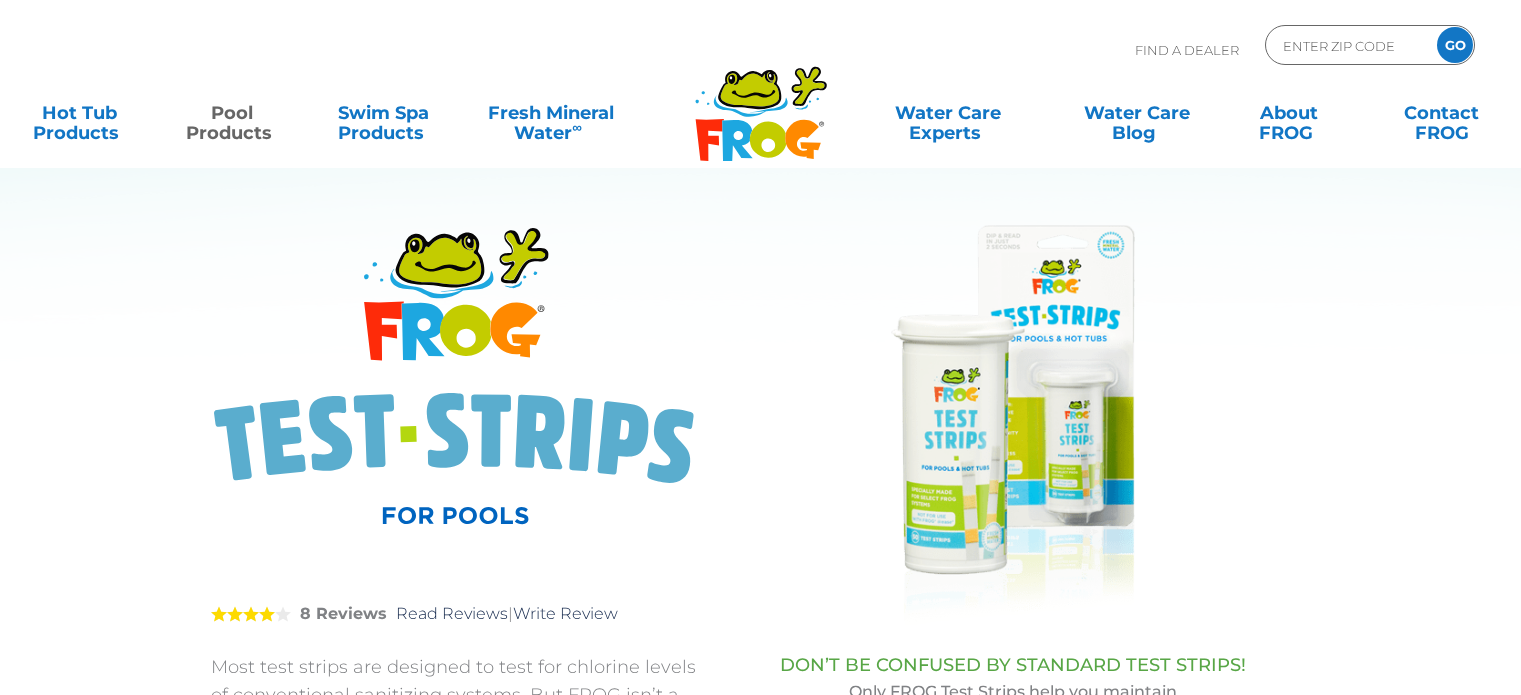 scroll, scrollTop: 0, scrollLeft: 0, axis: both 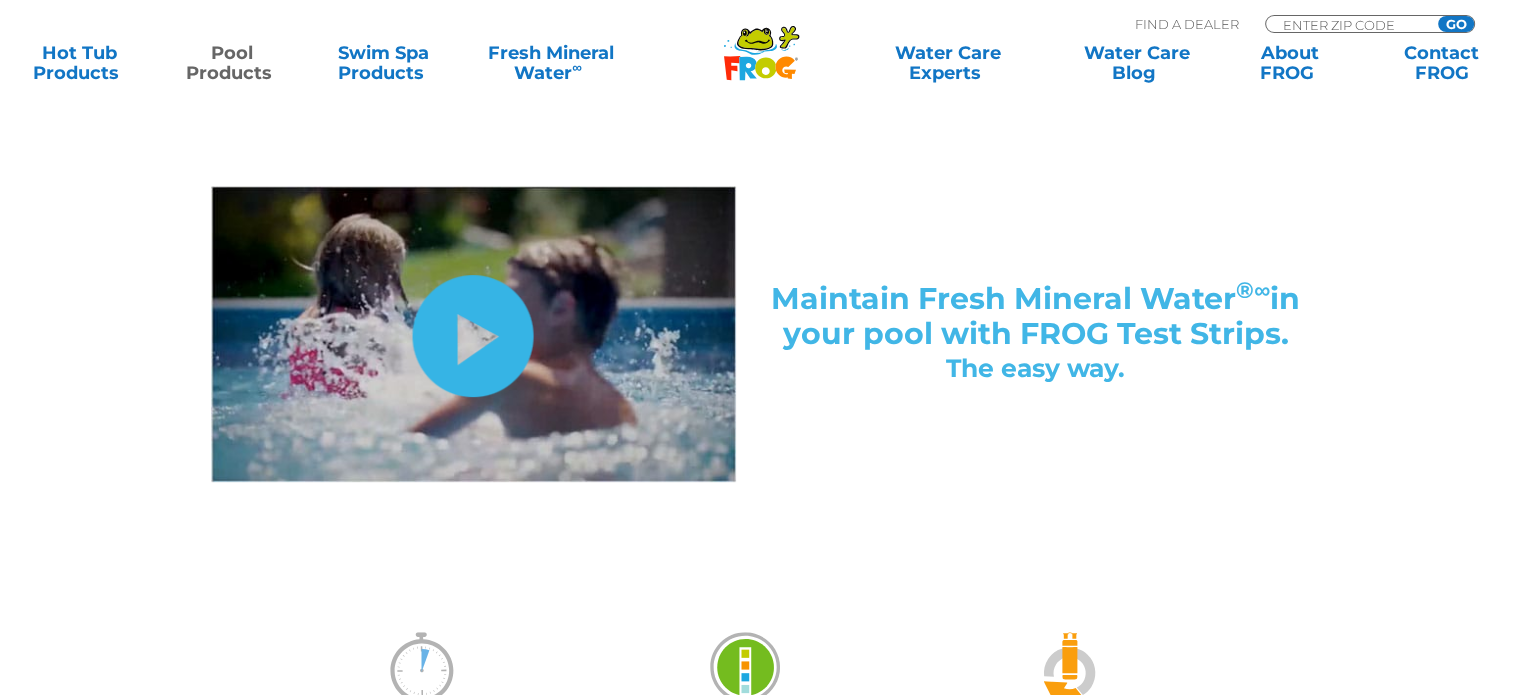 click on "hide-me" at bounding box center (473, 336) 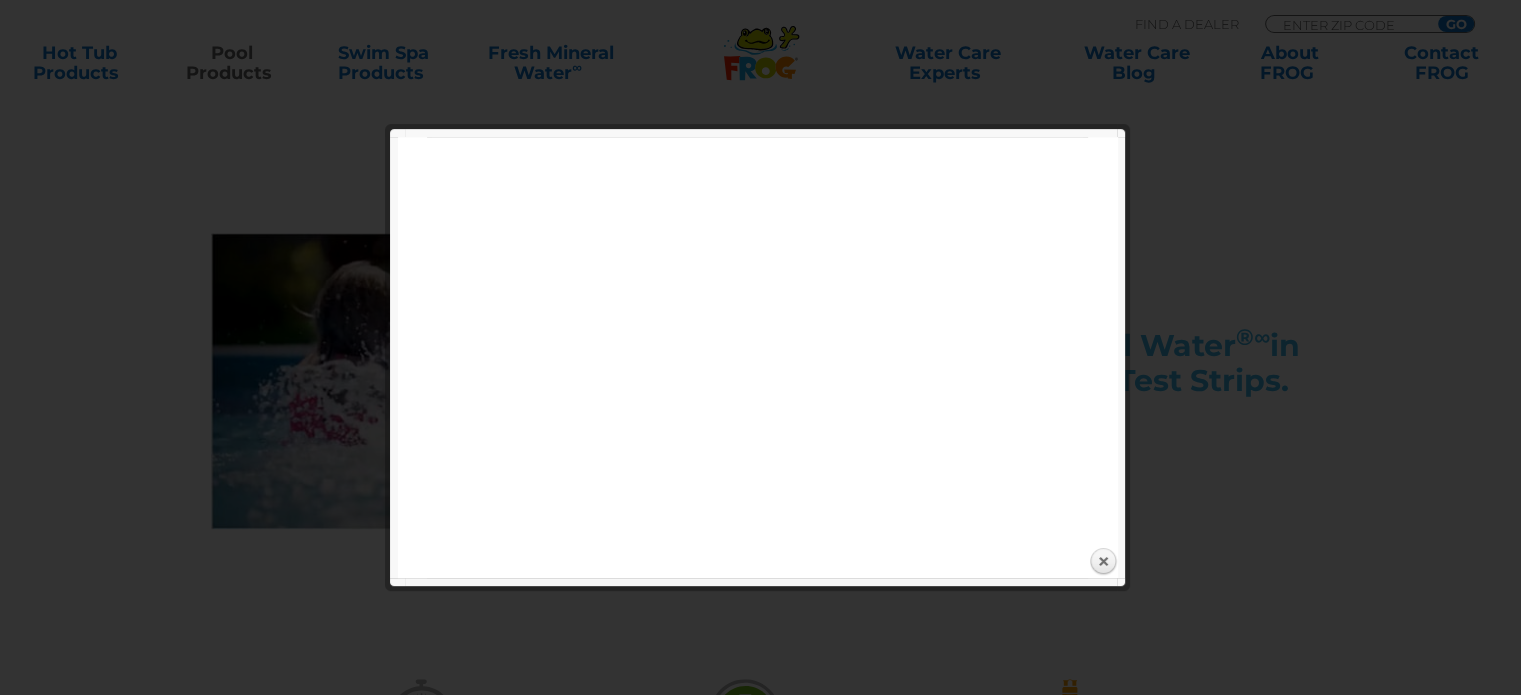 scroll, scrollTop: 733, scrollLeft: 0, axis: vertical 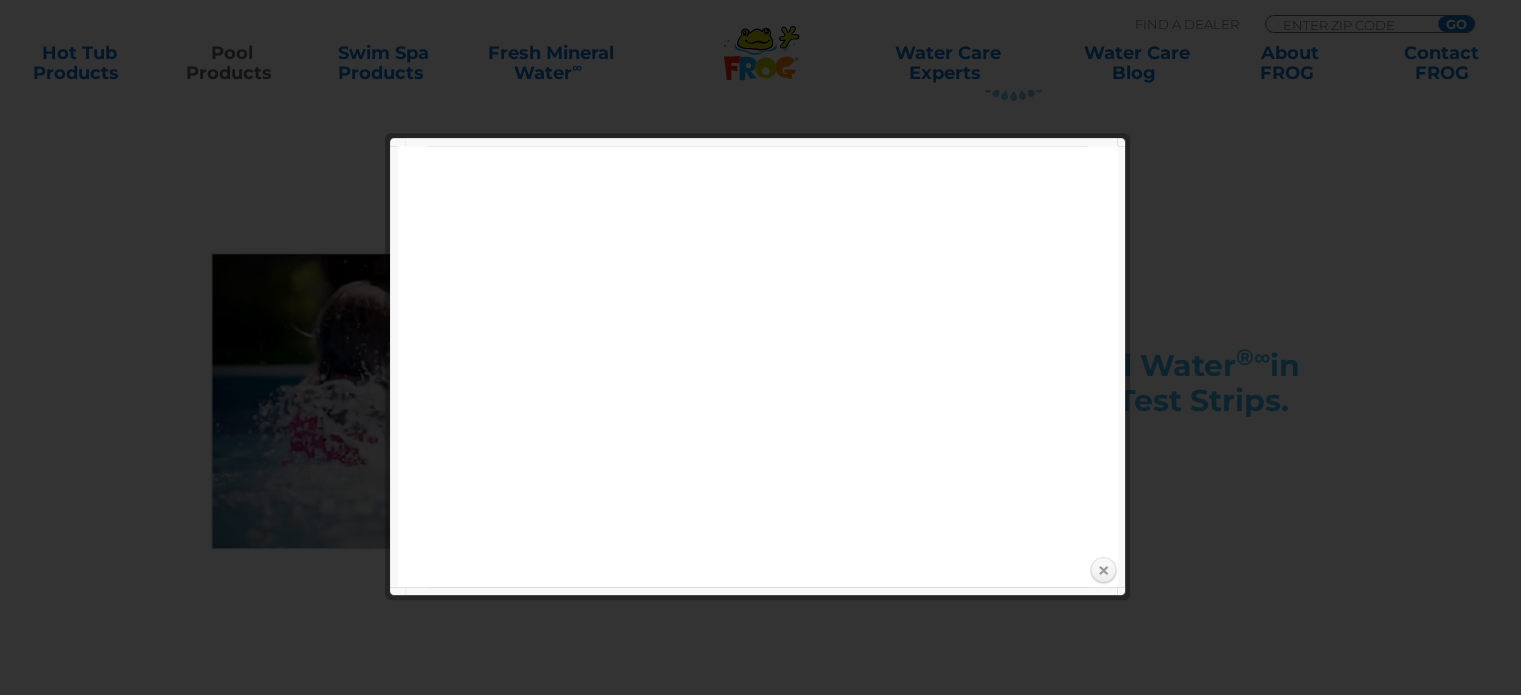 click on "Close" at bounding box center [1103, 571] 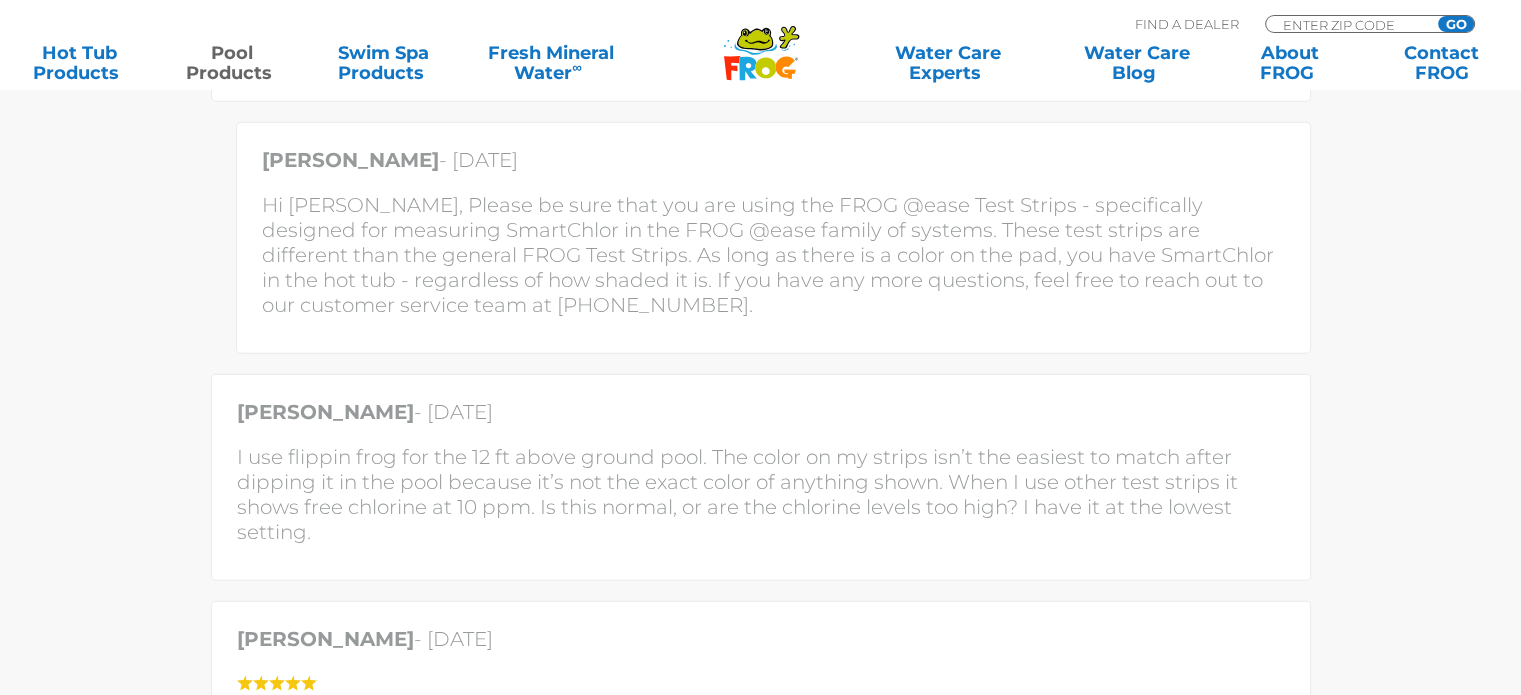scroll, scrollTop: 5666, scrollLeft: 0, axis: vertical 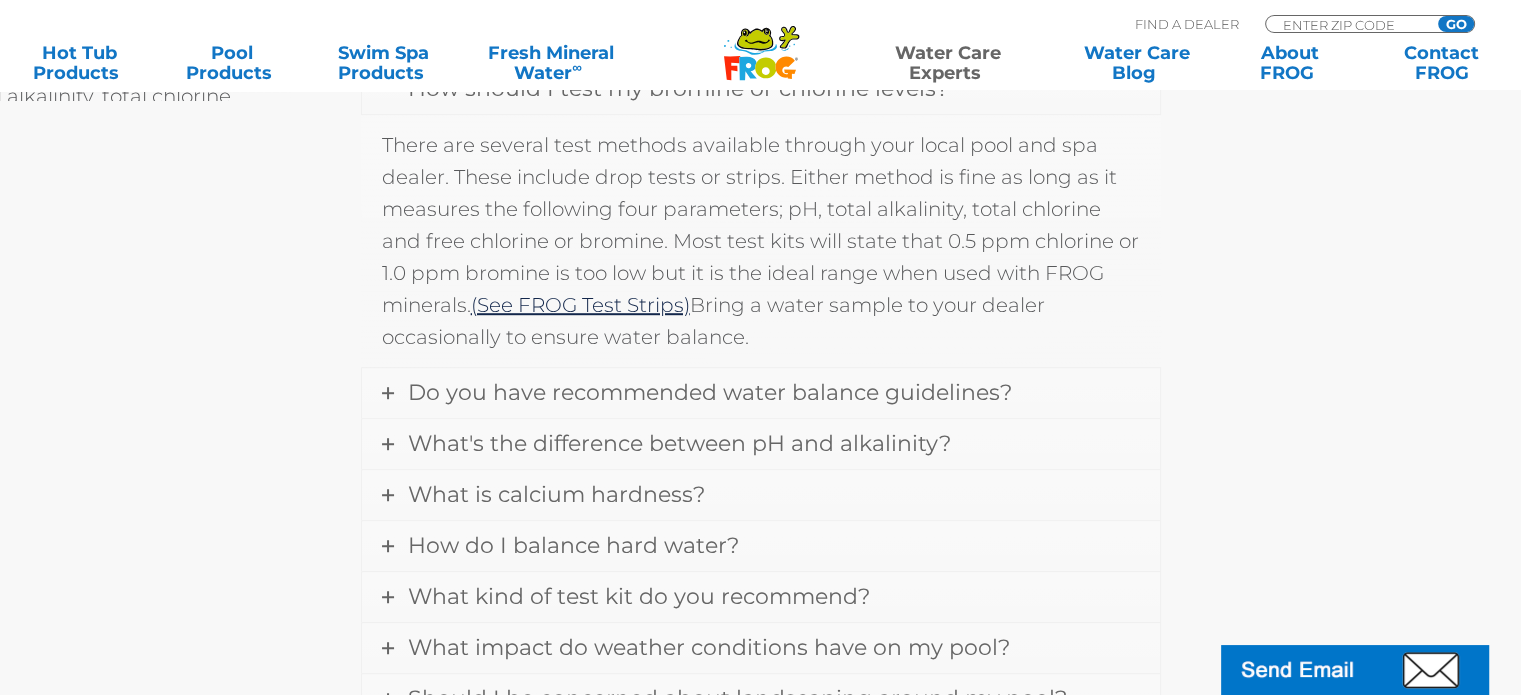 click on "What other chemicals or products should I use?
For pools, add a stabilizer or conditioner if the level is below 20 ppm. Follow the manufacturer’s directions. Algaecides are also helpful  (See FROG BAM ® ) .
For spas, clarifiers can be helpful for occasional cloudy water.
What products are not compatible with FROG®?
Ionizers due to the duplication of minerals and biguinides like Baquacil that are not compatible with chlorine or bromine.
What's the difference between "total" chlorine and "free" chlorine?
Total chlorine is the total amount of chlorine in the water. When chlorine binds up with contaminants it forms a compound called “chloramines” that are still part of the total but no longer effective. The chlorine that is still active to remove contaminants is known as free. When the chloramine level is higher than the free chlorine level (subtract free number from total), then you need to shock the water." at bounding box center [761, 124] 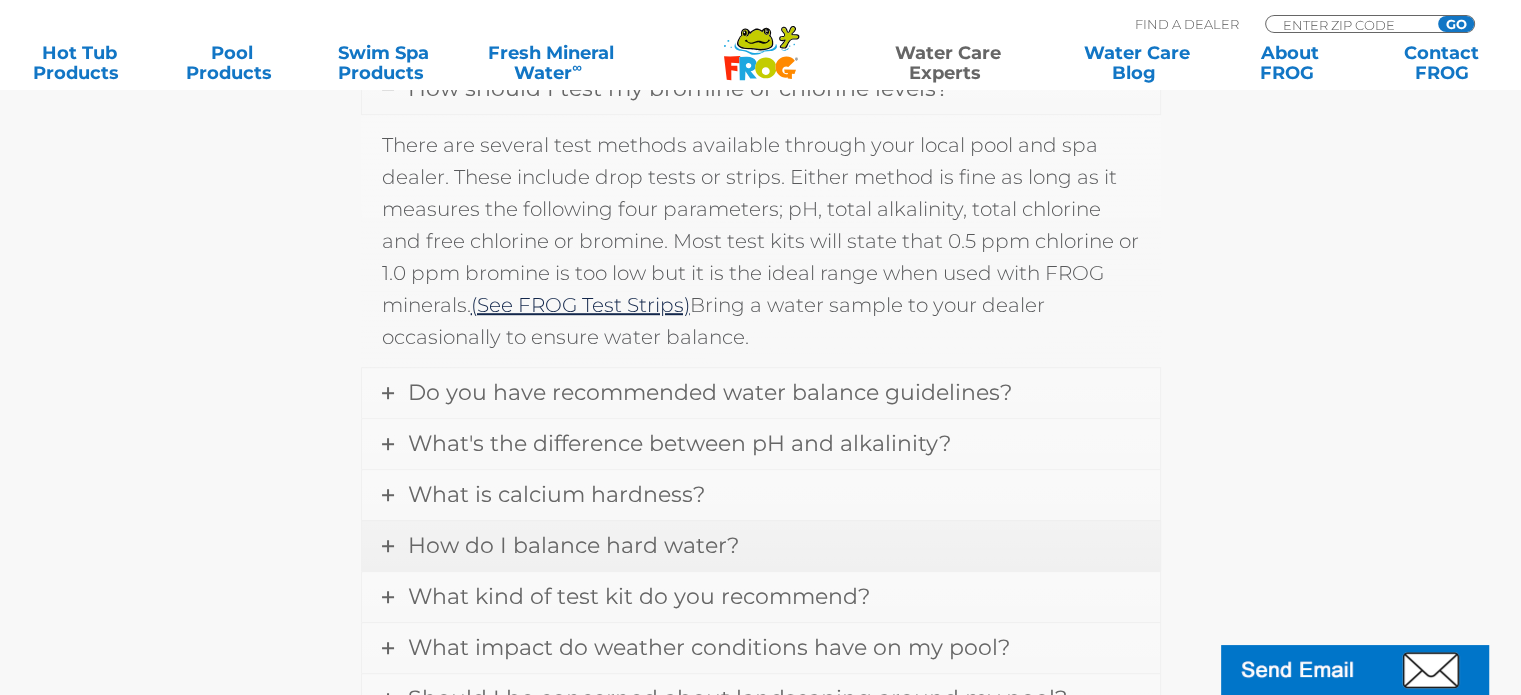 click on "How do I balance hard water?" at bounding box center (573, 545) 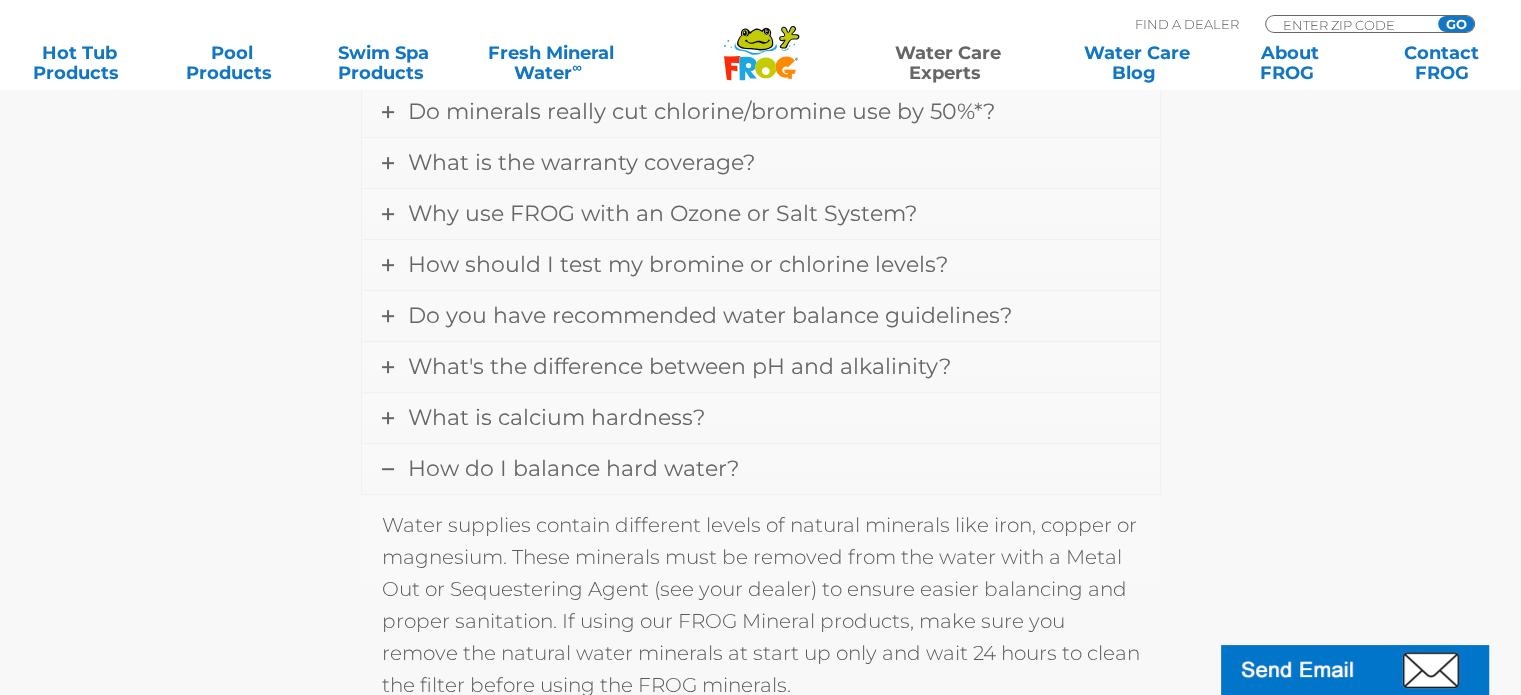 scroll, scrollTop: 1045, scrollLeft: 0, axis: vertical 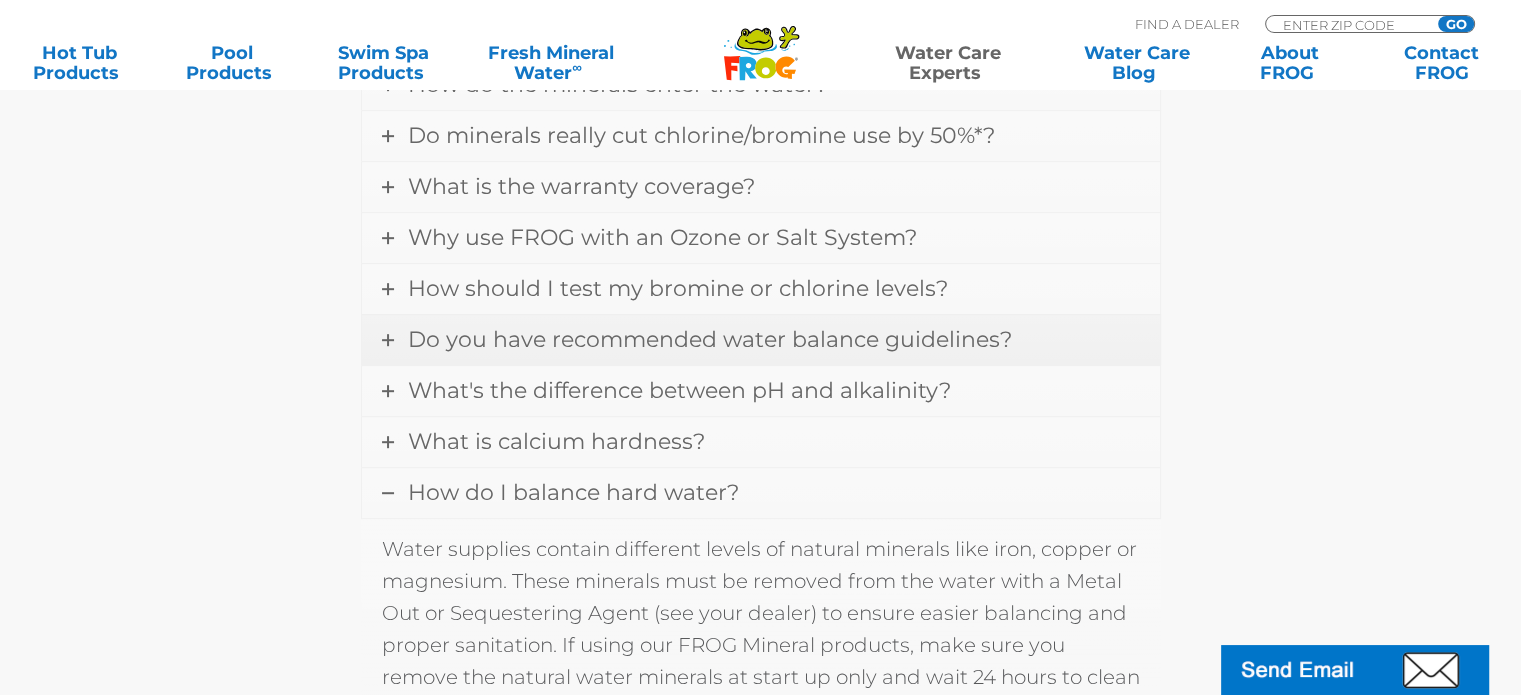 click on "Do you have recommended water balance guidelines?" at bounding box center [710, 339] 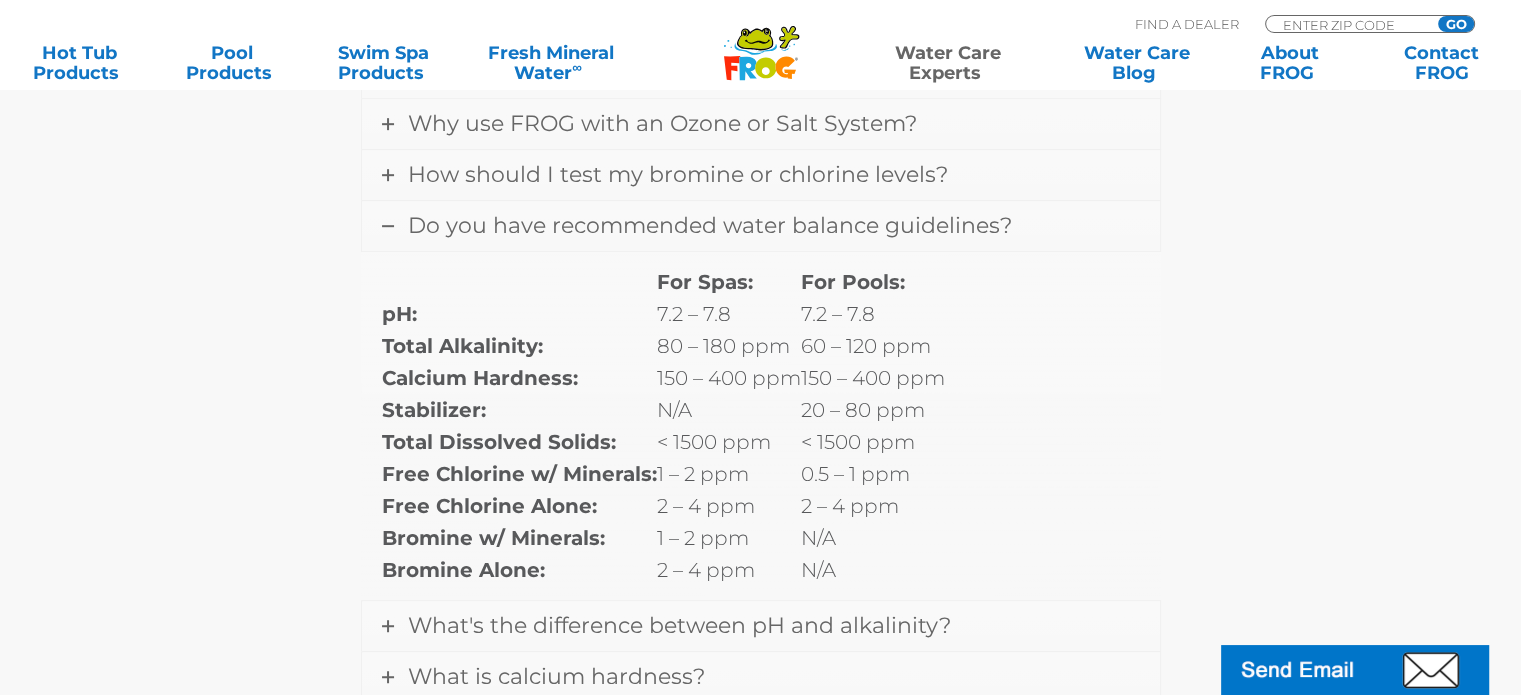 scroll, scrollTop: 1179, scrollLeft: 0, axis: vertical 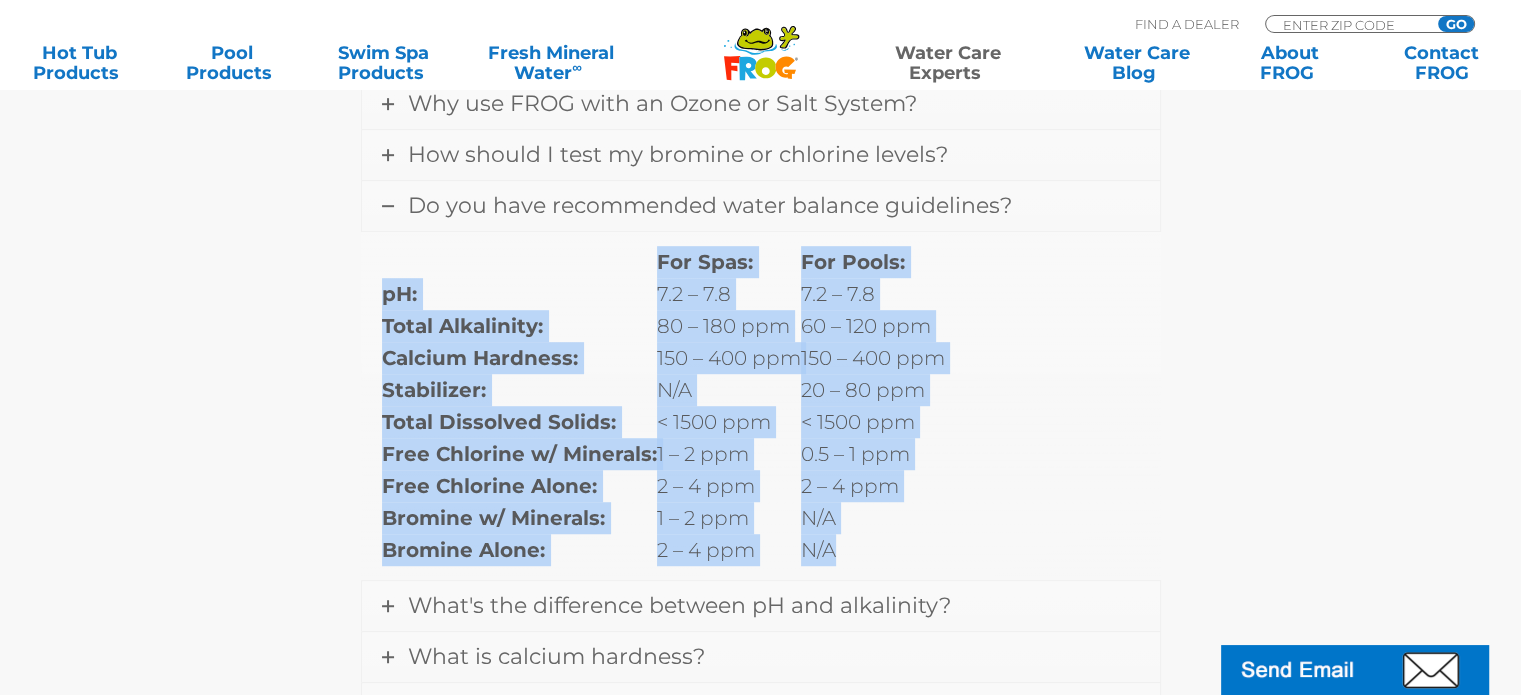 drag, startPoint x: 368, startPoint y: 243, endPoint x: 894, endPoint y: 541, distance: 604.54944 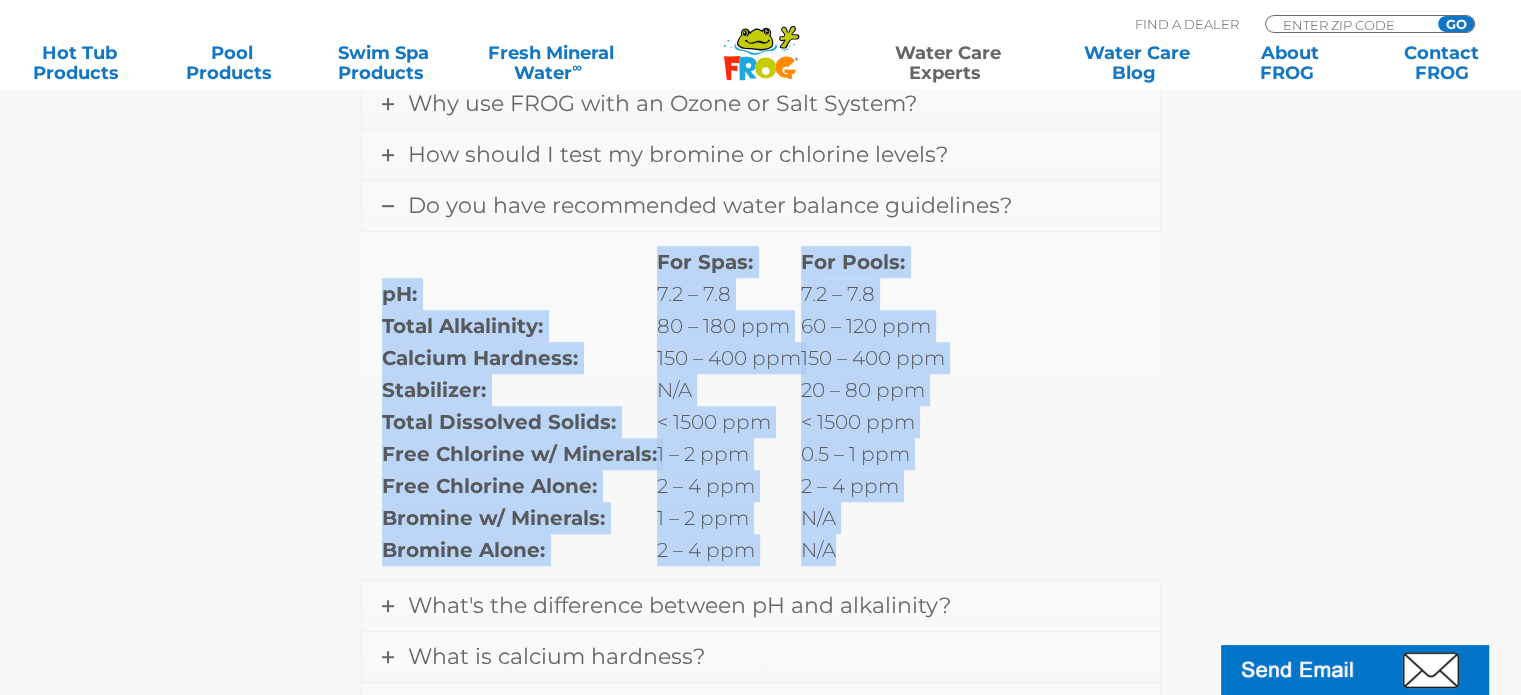 click on "For Spas:
For Pools:
pH:
7.2 – 7.8
7.2 – 7.8
Total Alkalinity:
80 – 180 ppm
60 – 120 ppm
Calcium Hardness:
150 – 400 ppm
150 – 400 ppm
Stabilizer:
N/A
20 – 80 ppm
Total Dissolved Solids:
< 1500 ppm
< 1500 ppm
Free Chlorine w/ Minerals:
1 – 2 ppm
0.5 – 1 ppm
Free Chlorine Alone:
2 – 4 ppm
2 – 4 ppm
Bromine w/ Minerals:
1 – 2 ppm
N/A
Bromine Alone:
2 – 4 ppm
N/A" at bounding box center [761, 406] 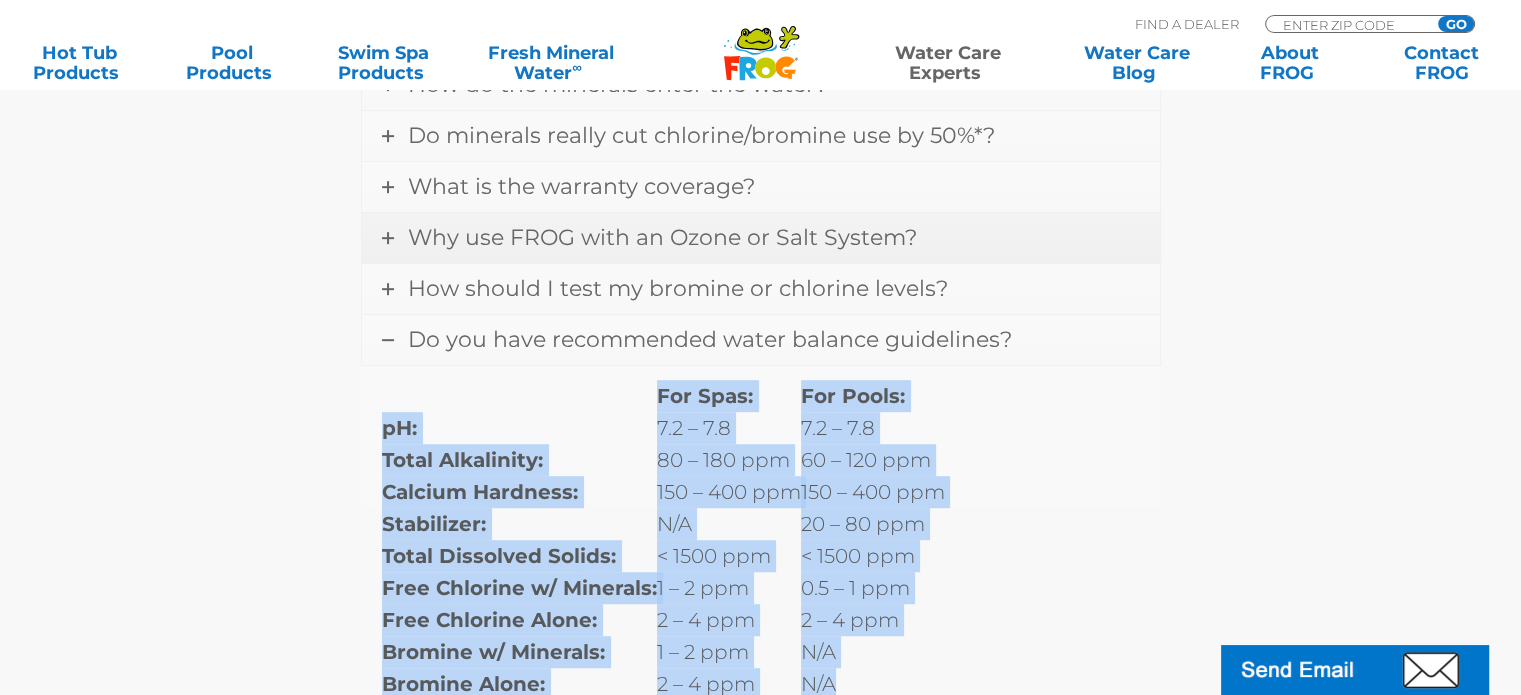 scroll, scrollTop: 1112, scrollLeft: 0, axis: vertical 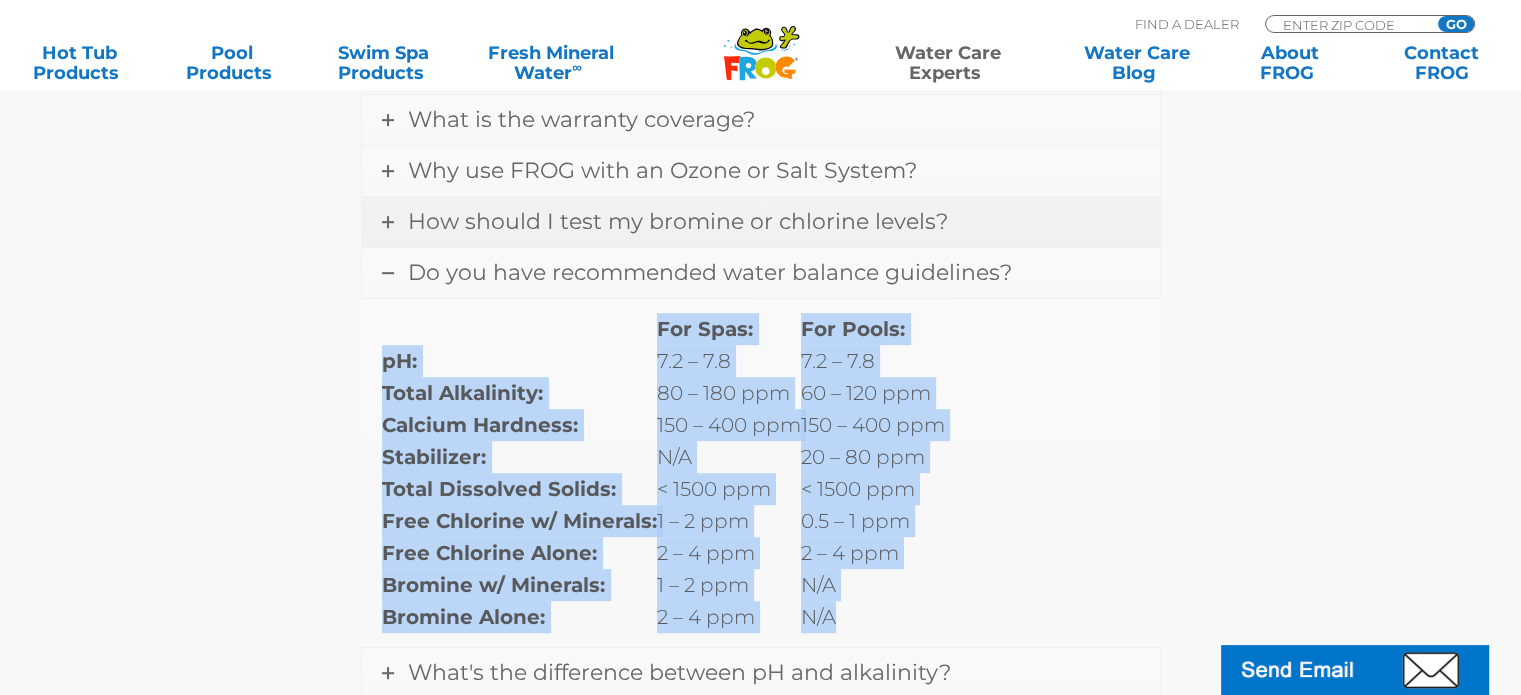 click on "How should I test my bromine or chlorine levels?" at bounding box center [678, 221] 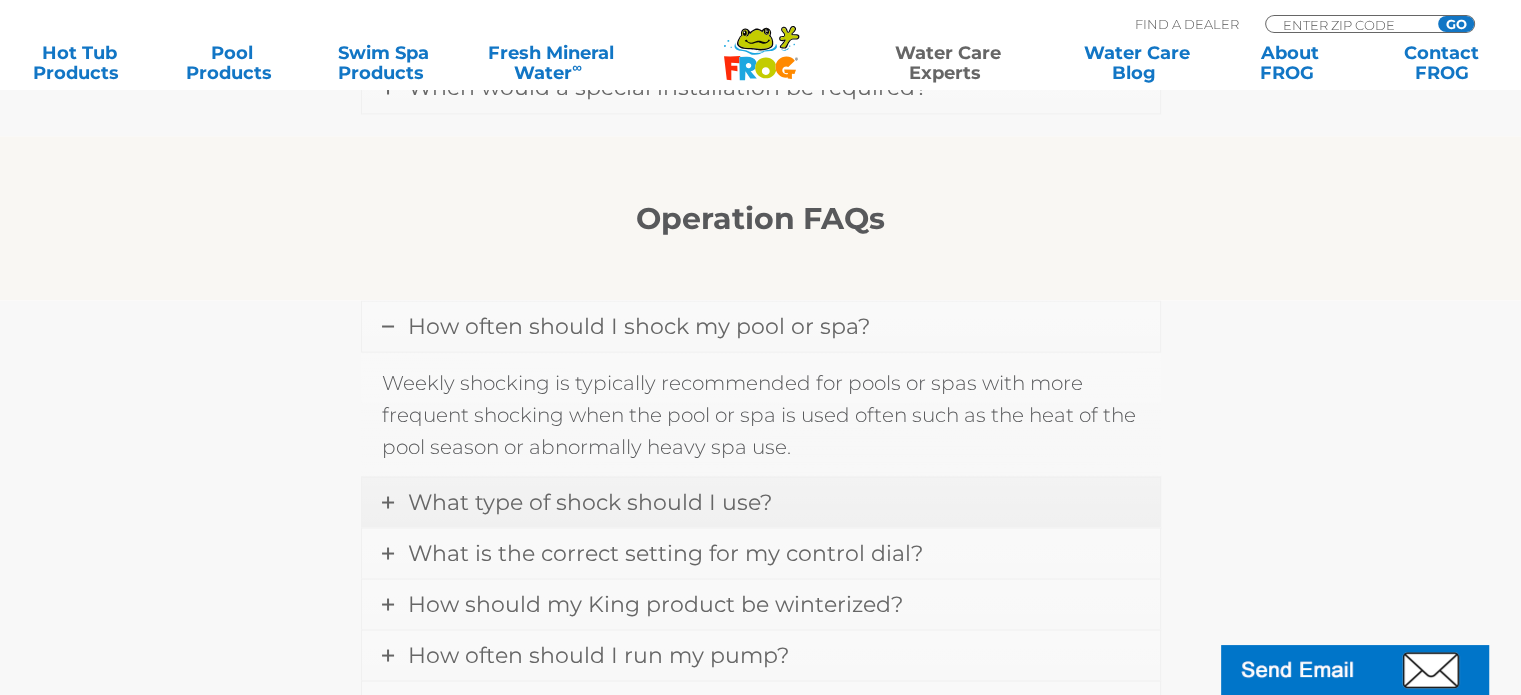 scroll, scrollTop: 3645, scrollLeft: 0, axis: vertical 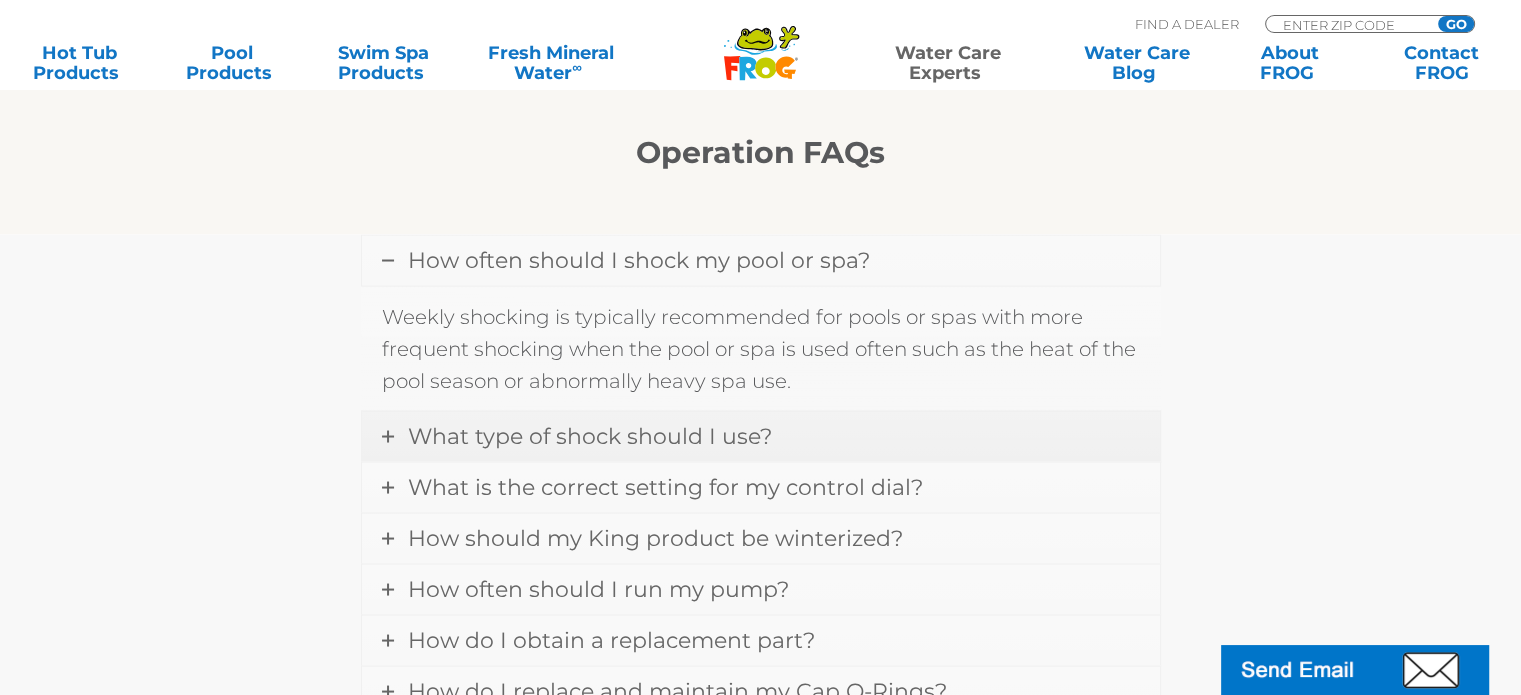 click on "What type of shock should I use?" at bounding box center (761, 436) 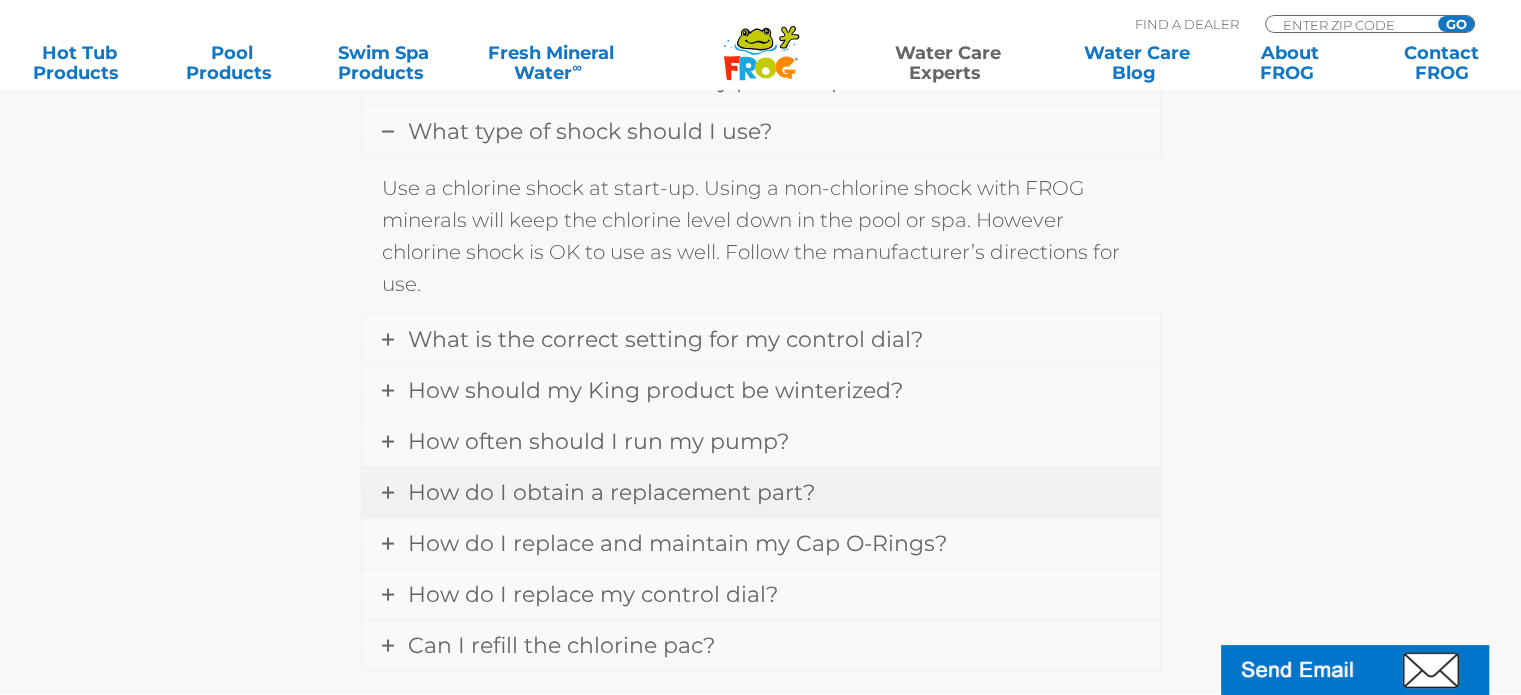scroll, scrollTop: 4112, scrollLeft: 0, axis: vertical 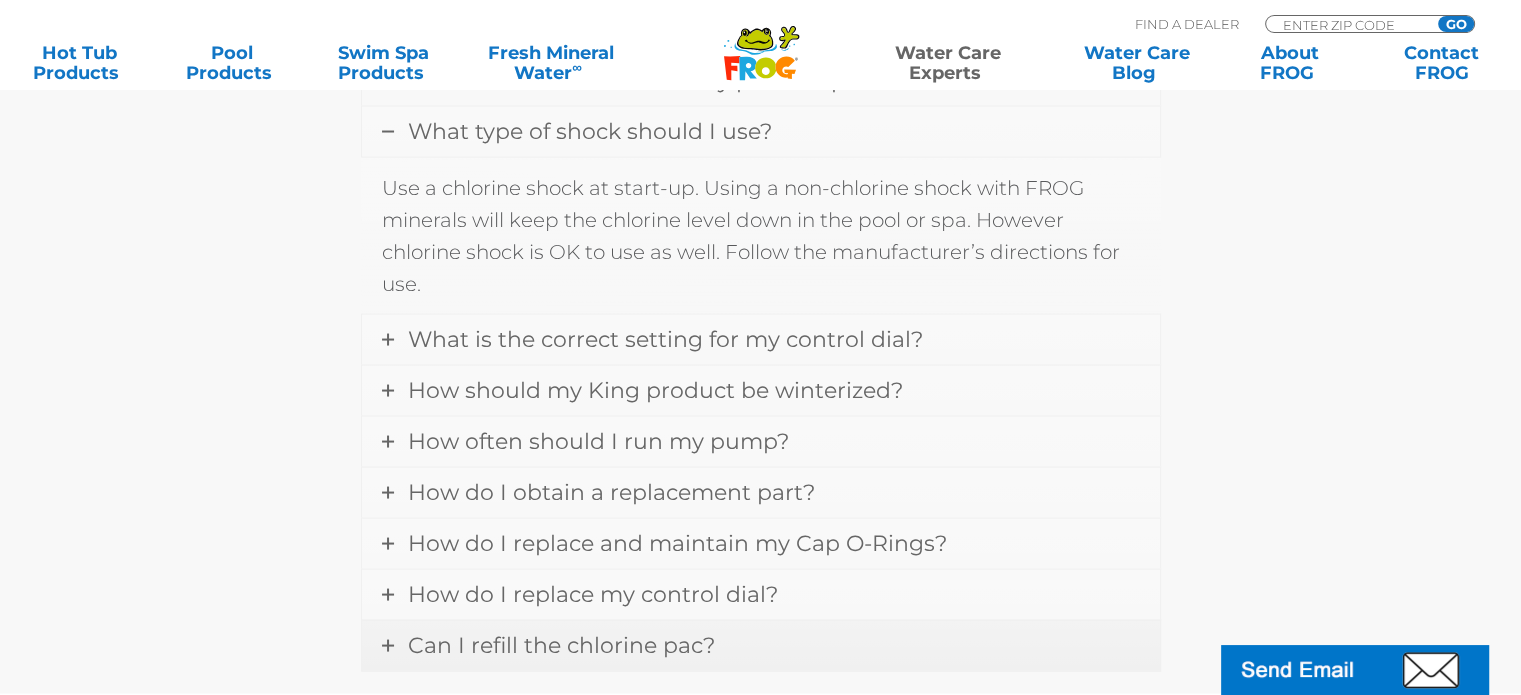 click on "Can I refill the chlorine pac?" at bounding box center [561, 645] 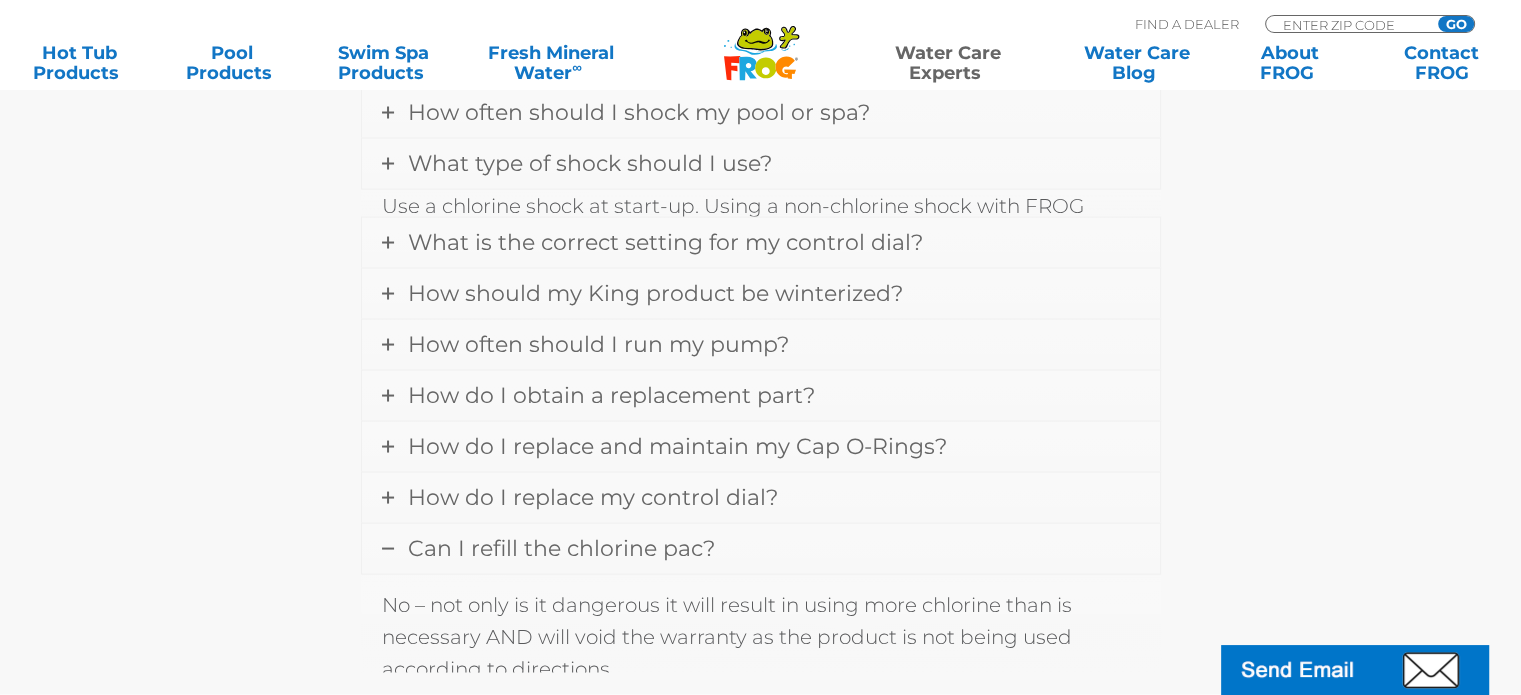 scroll, scrollTop: 3956, scrollLeft: 0, axis: vertical 